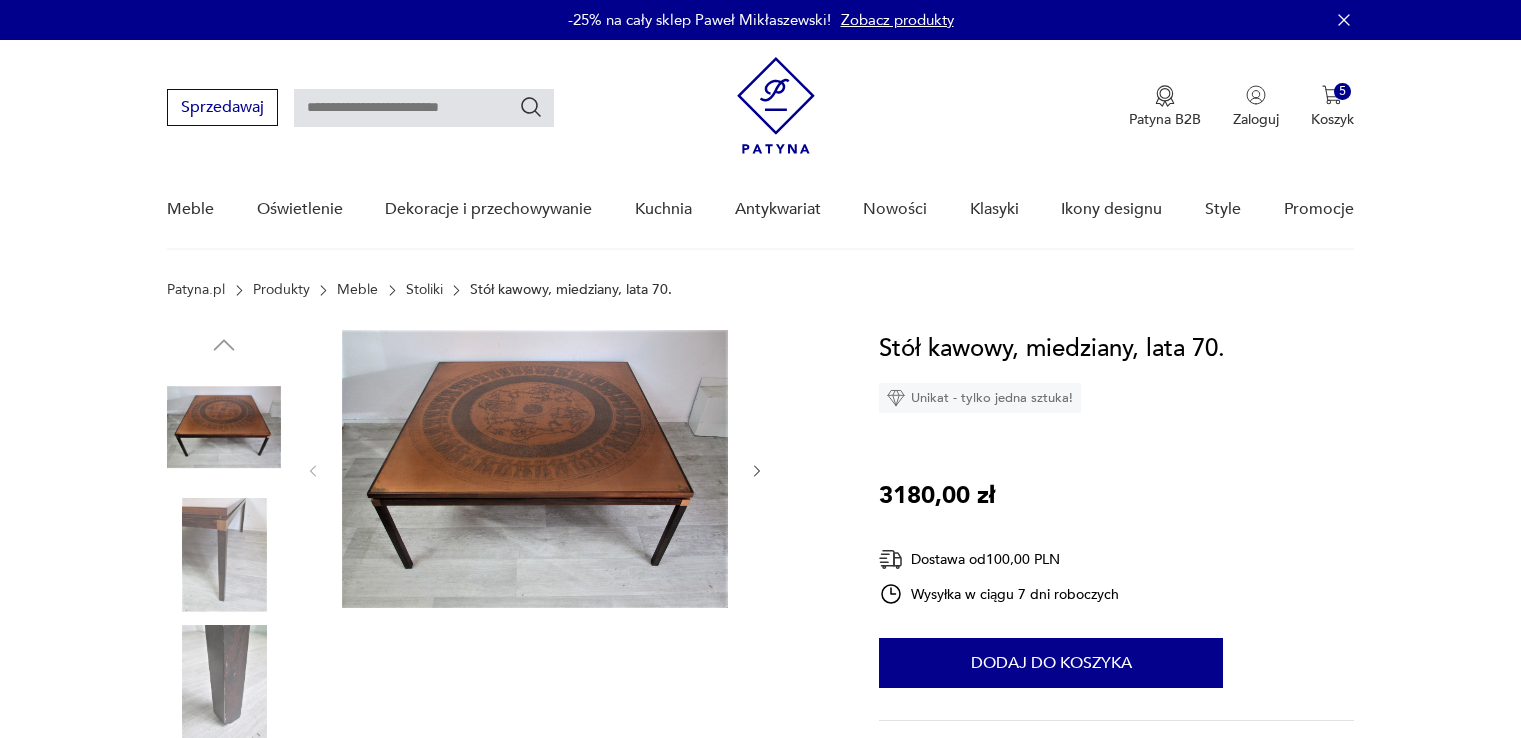 scroll, scrollTop: 0, scrollLeft: 0, axis: both 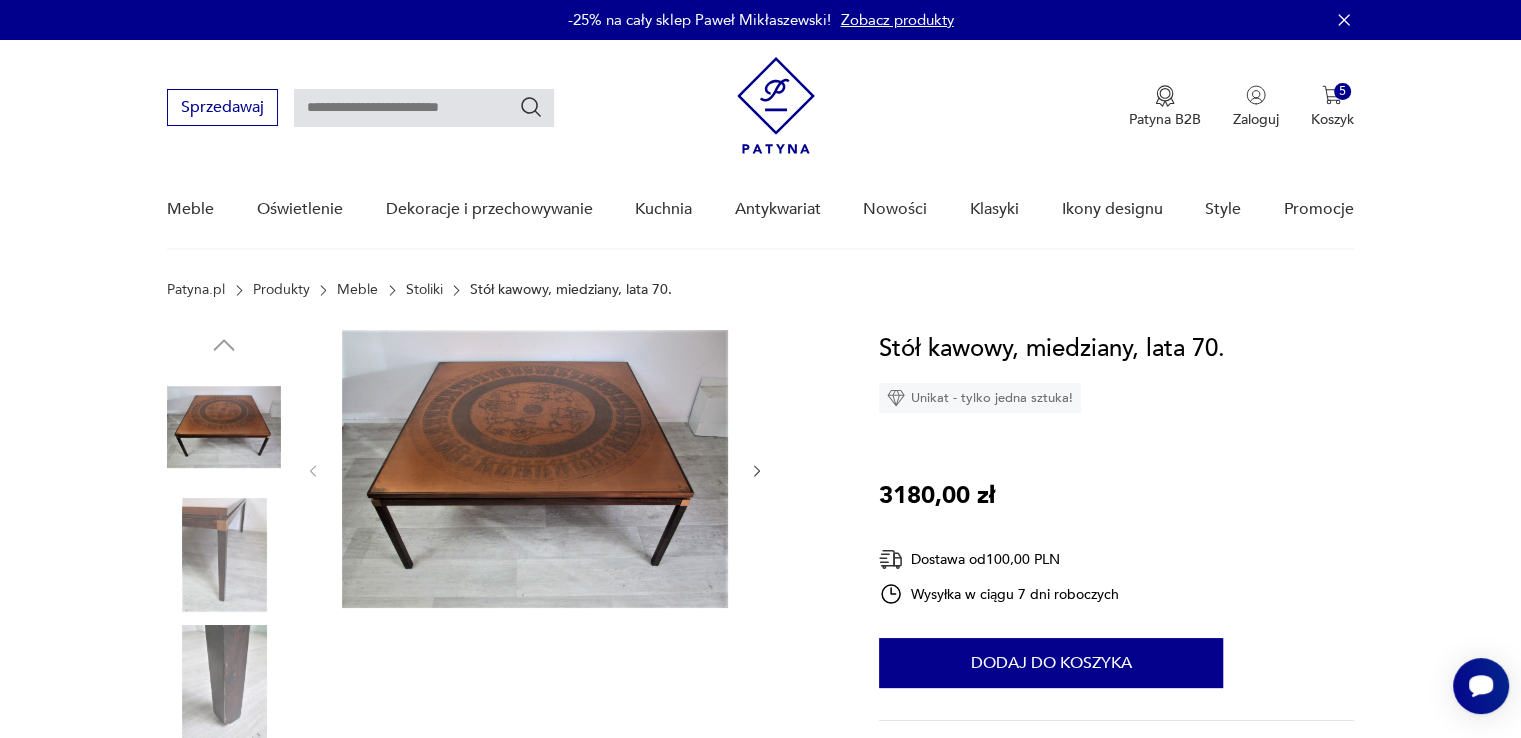 click at bounding box center (535, 469) 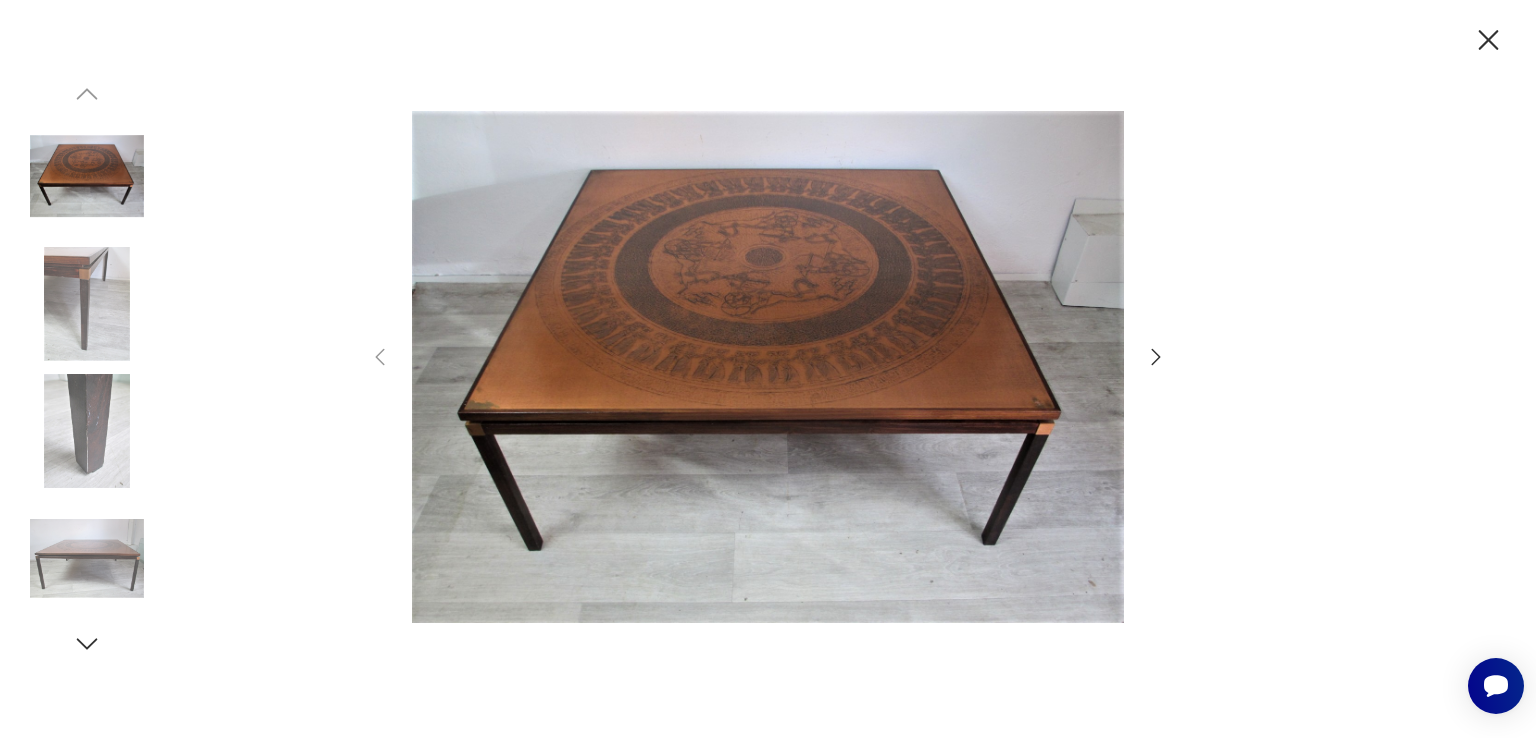 click at bounding box center [768, 369] 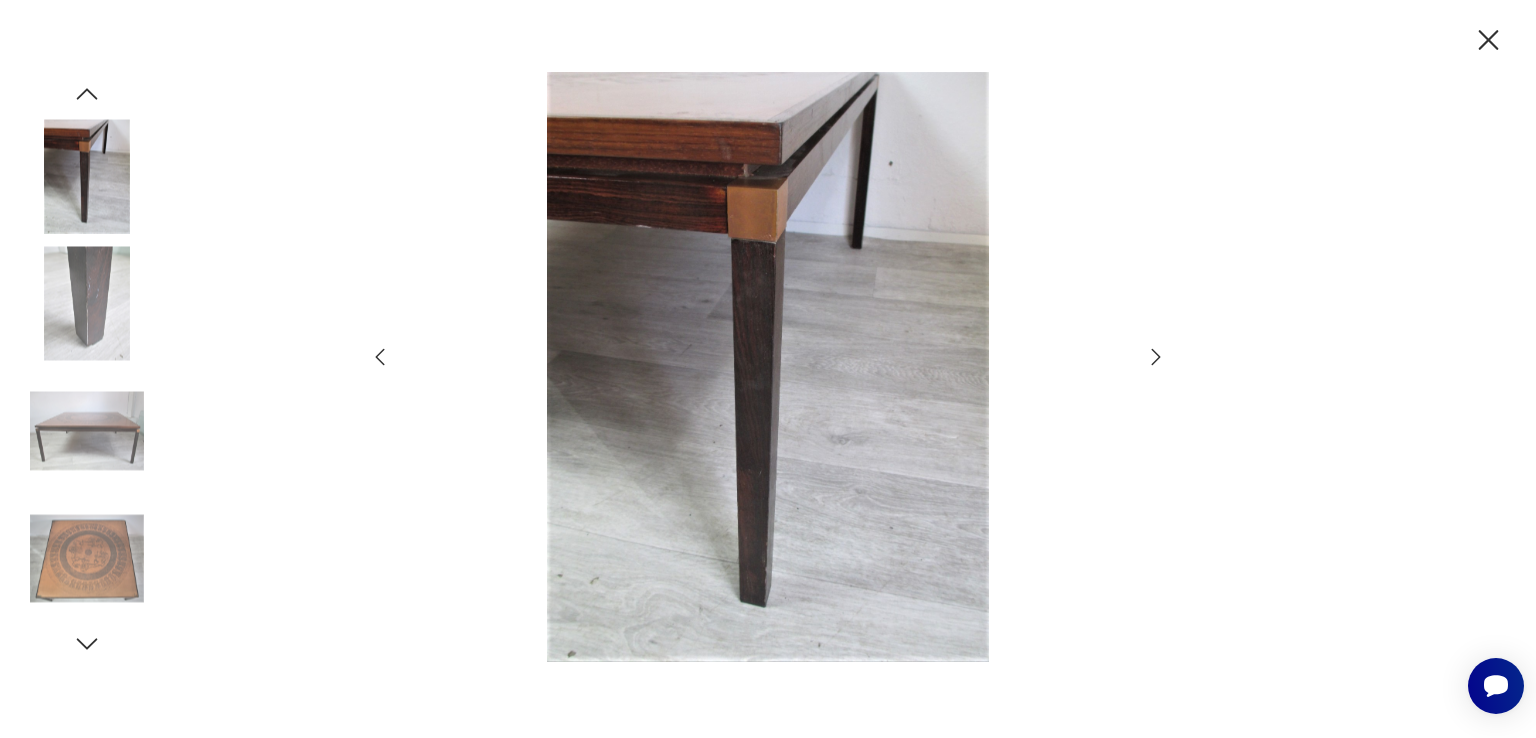 click 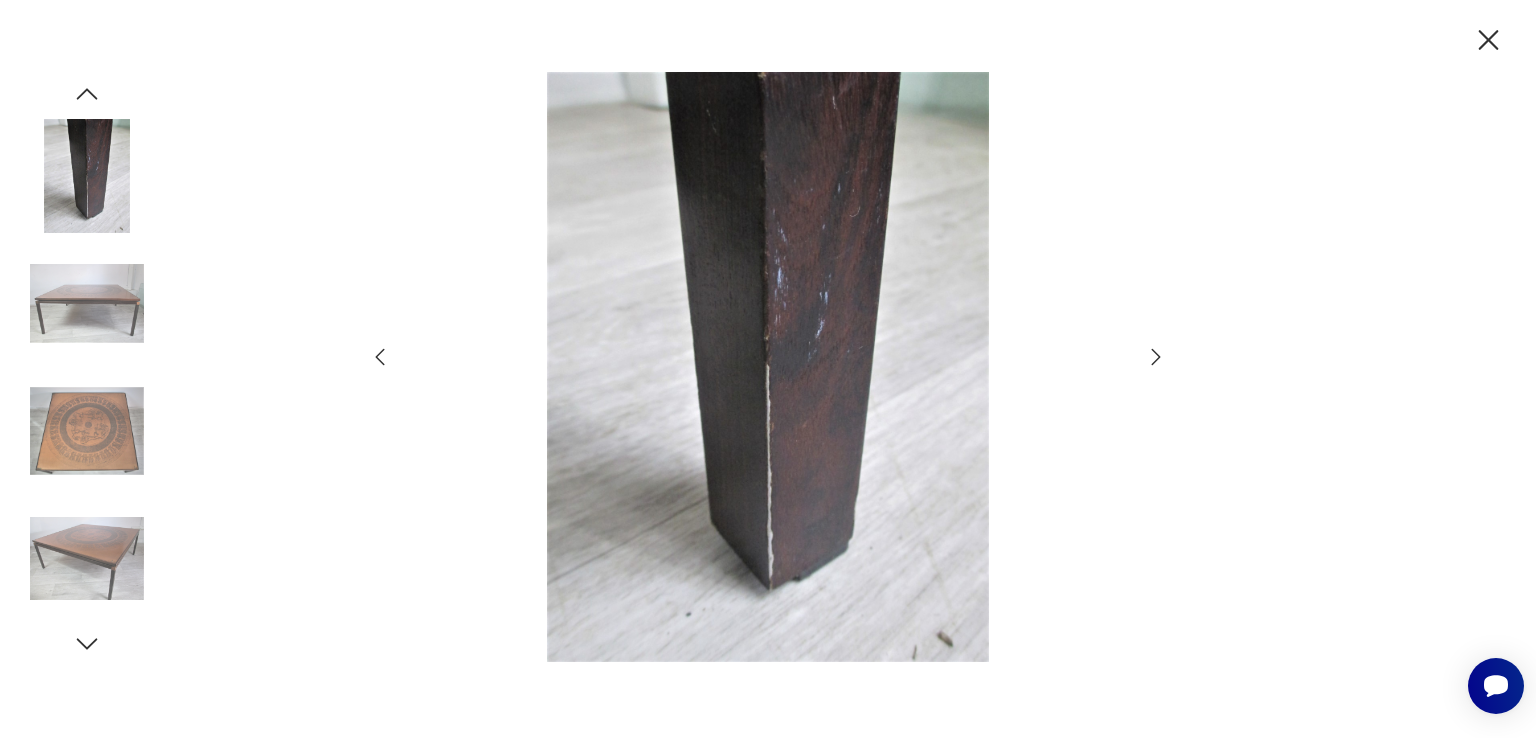 click 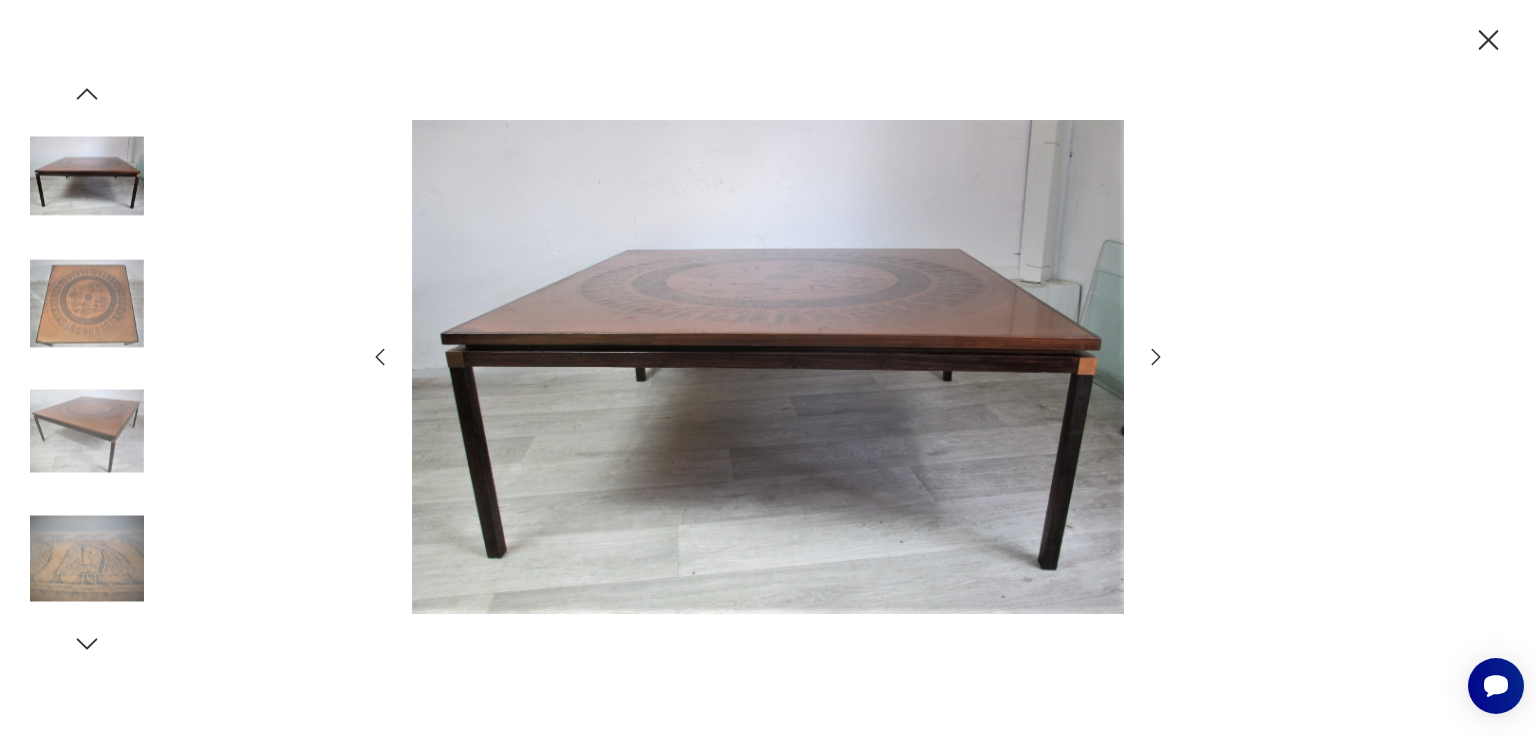 click 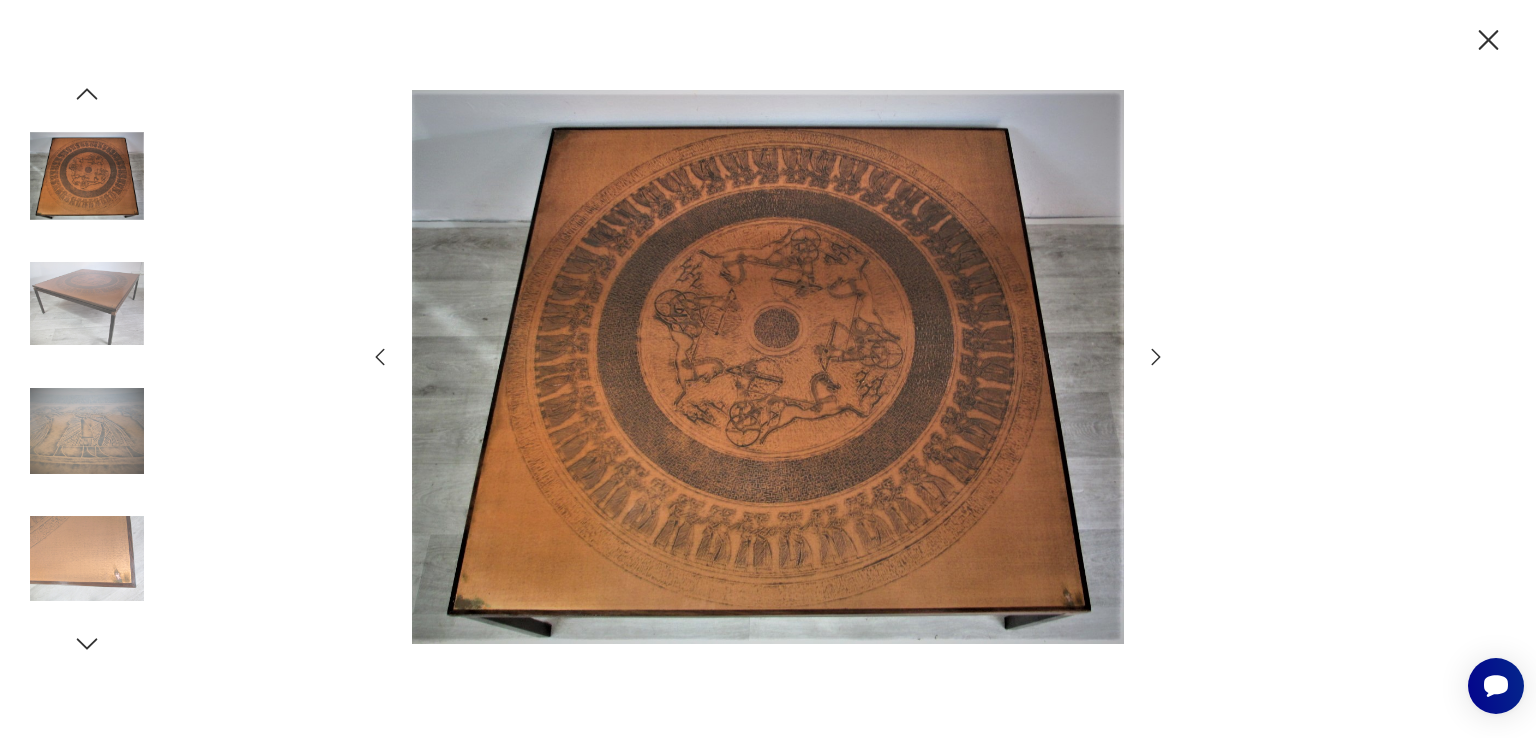 click at bounding box center (768, 367) 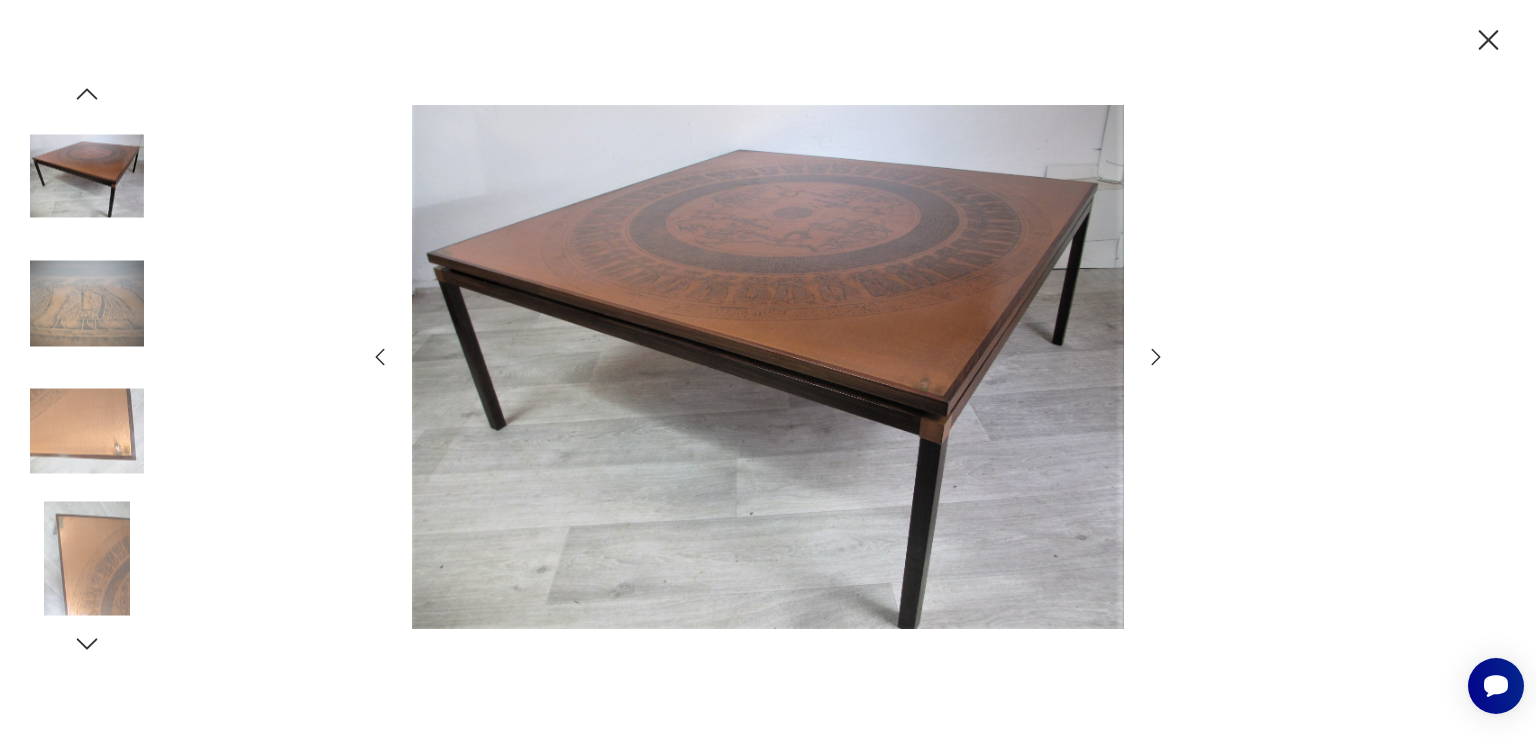 click 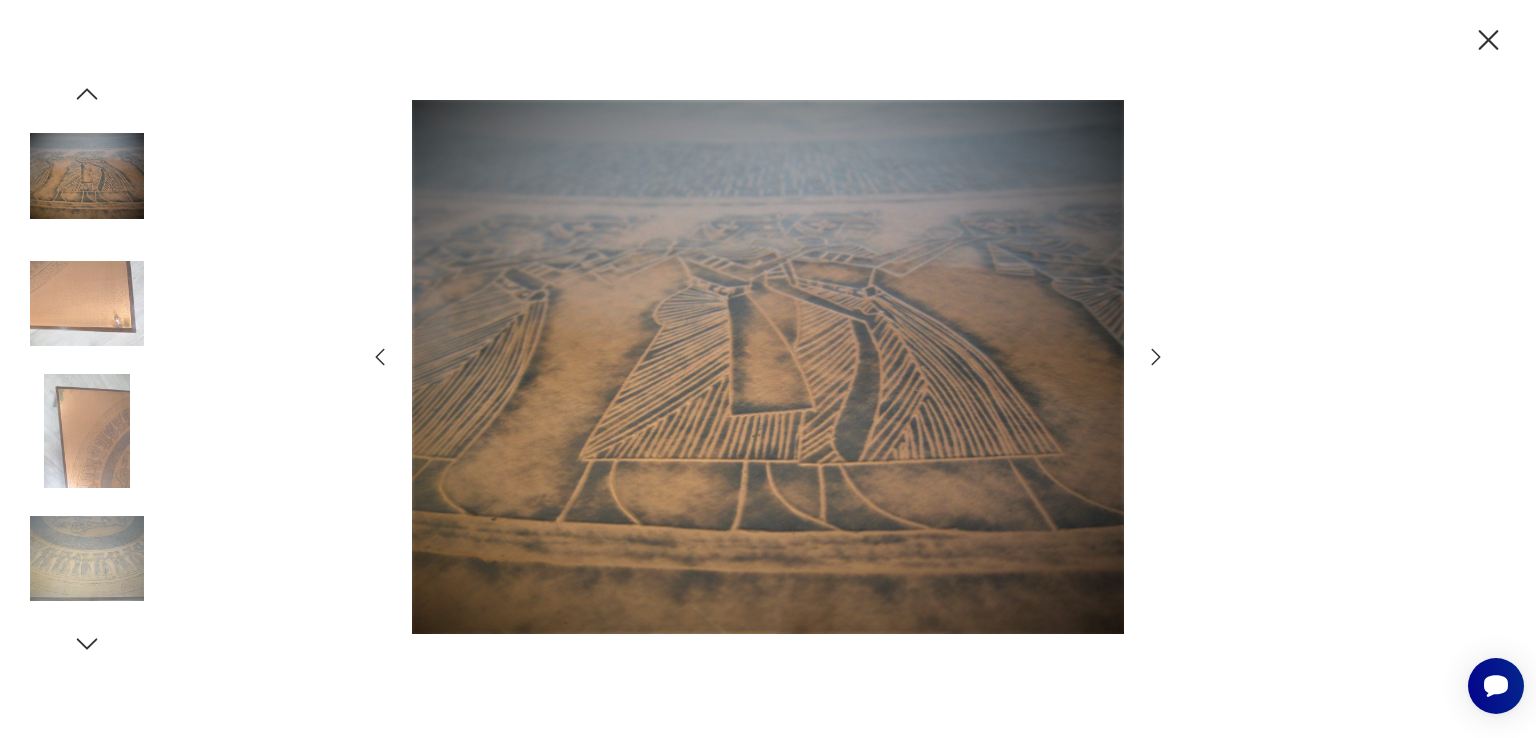 click 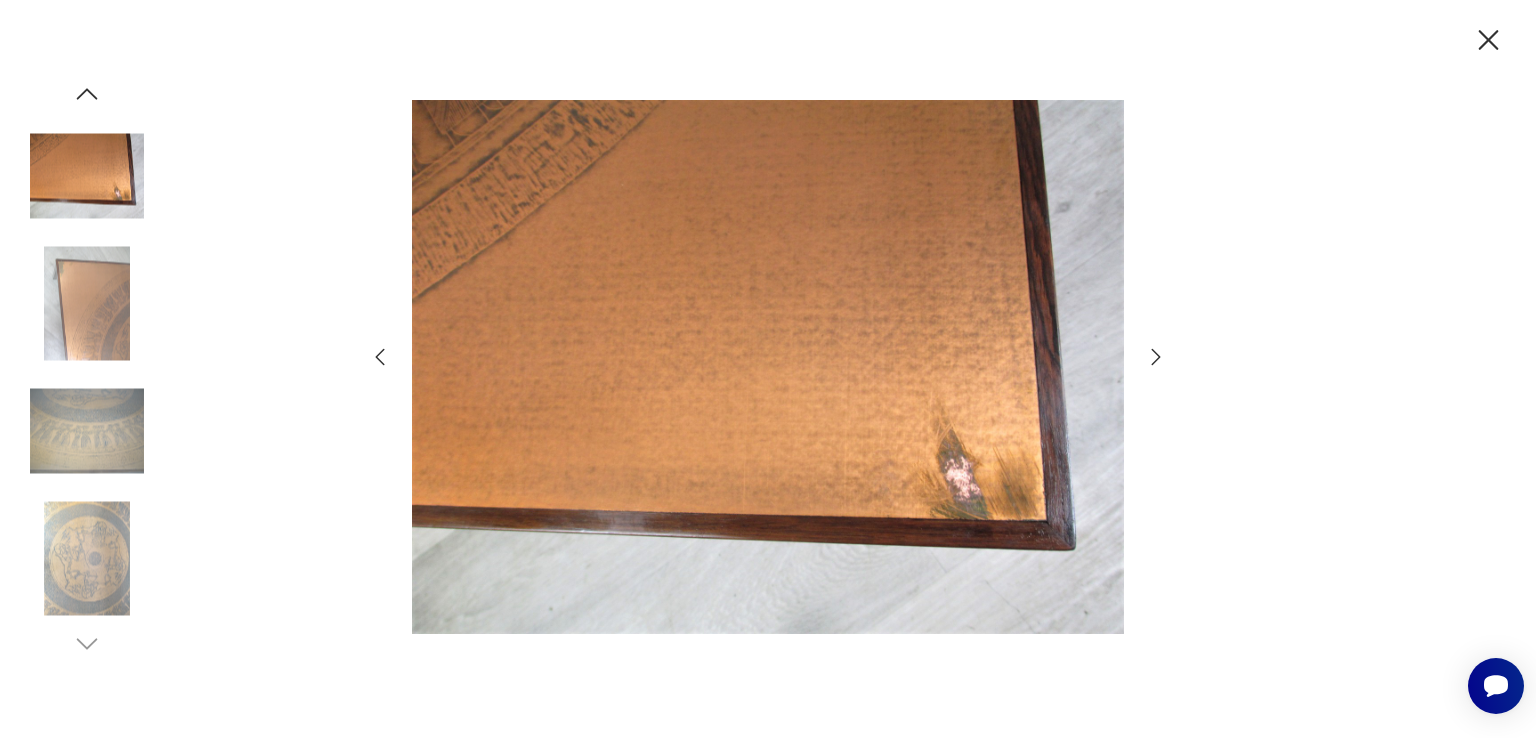 click 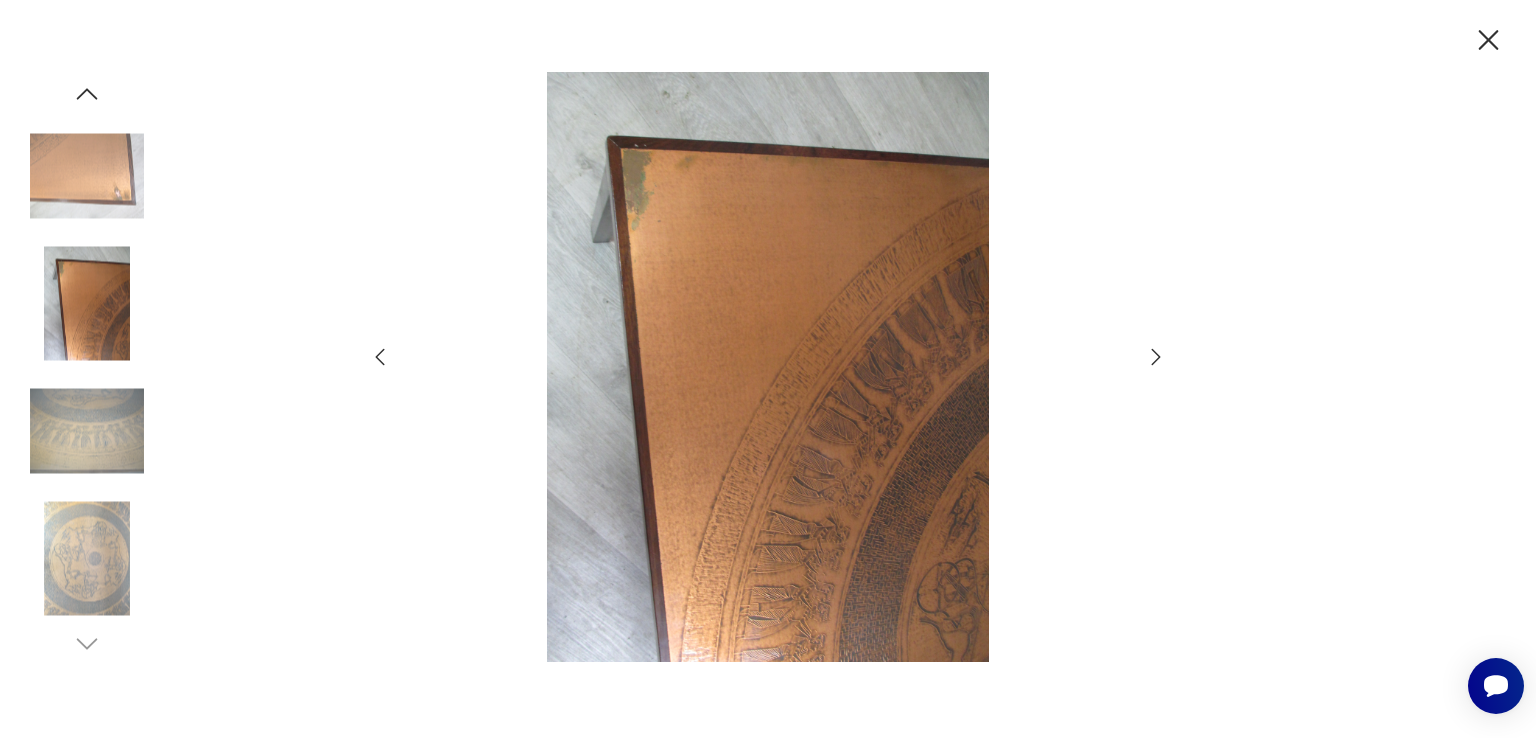 click 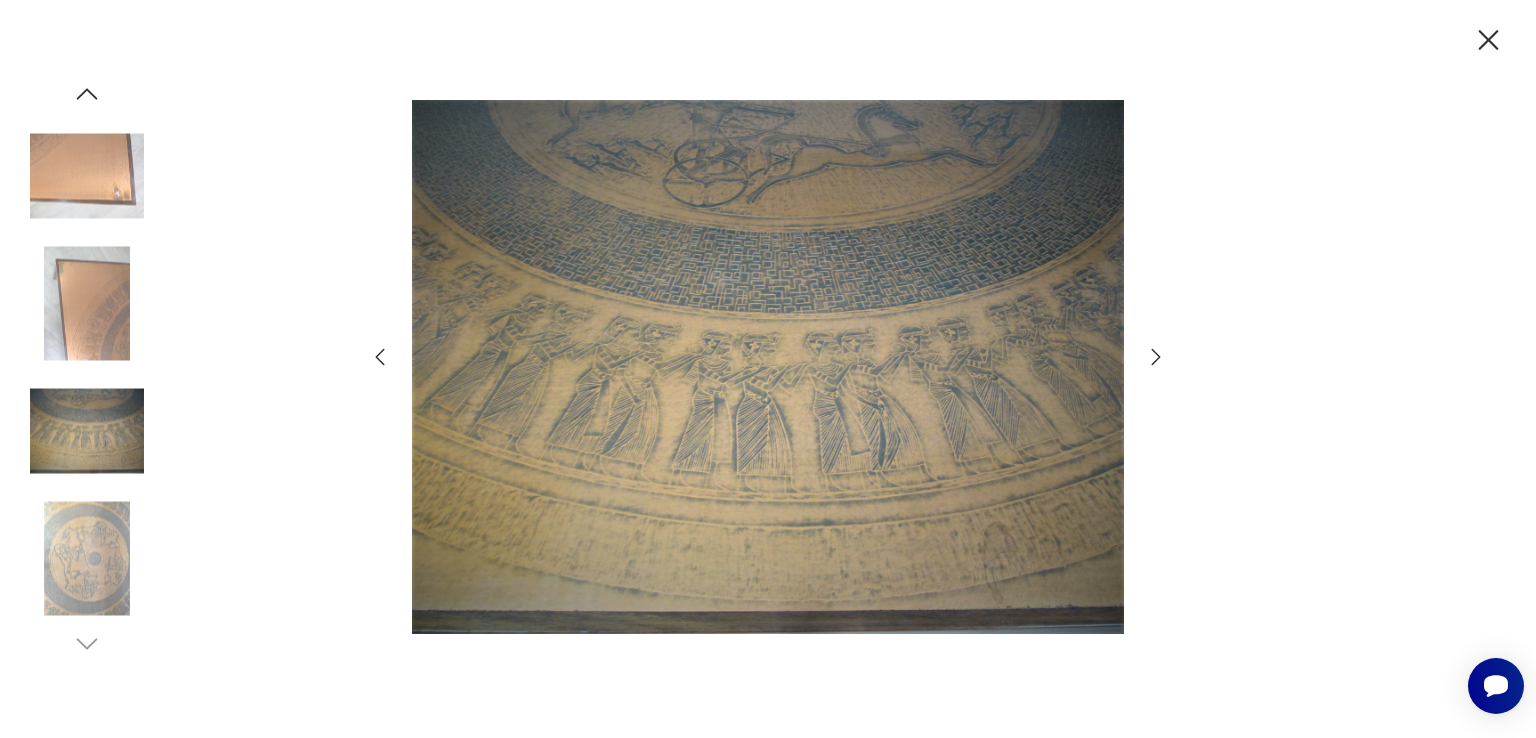 click 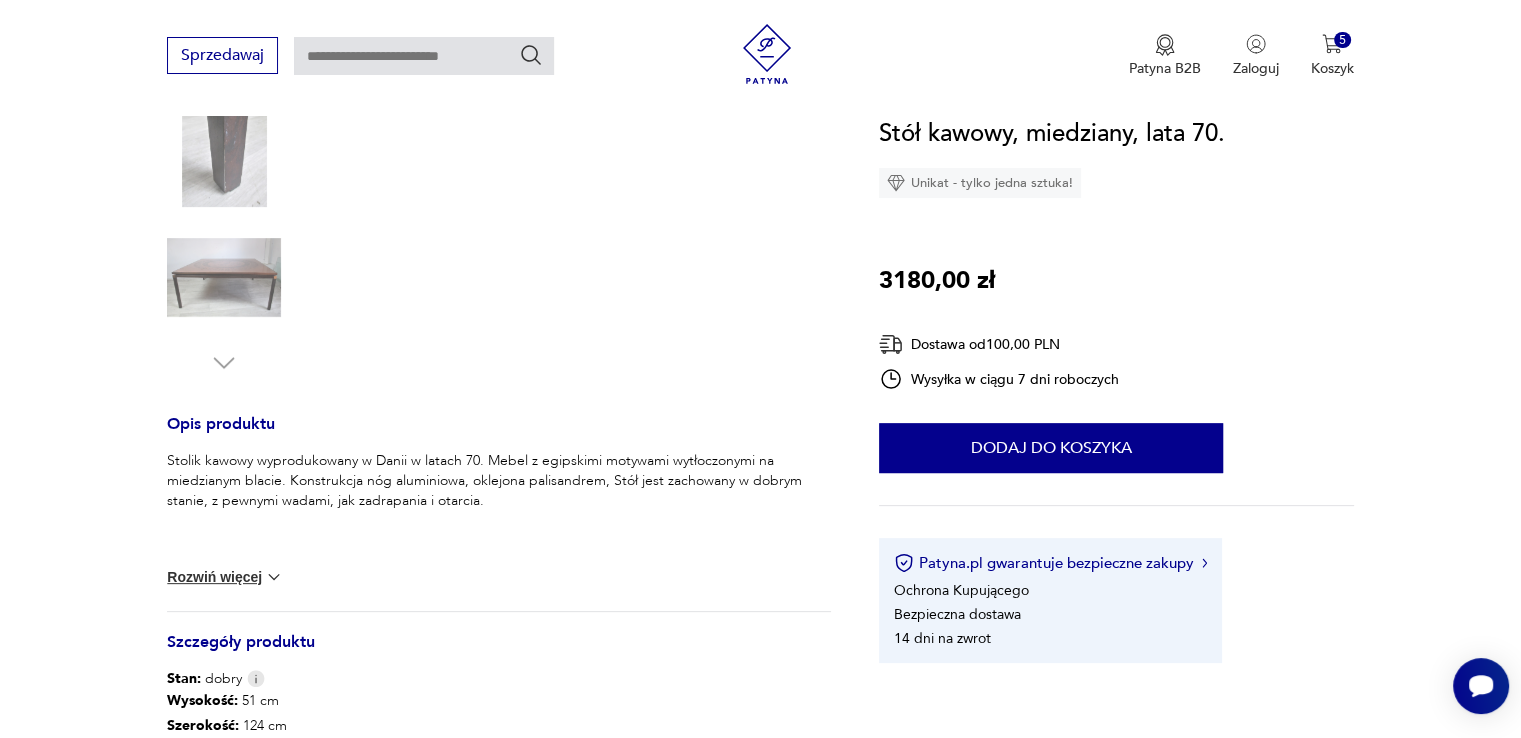 scroll, scrollTop: 800, scrollLeft: 0, axis: vertical 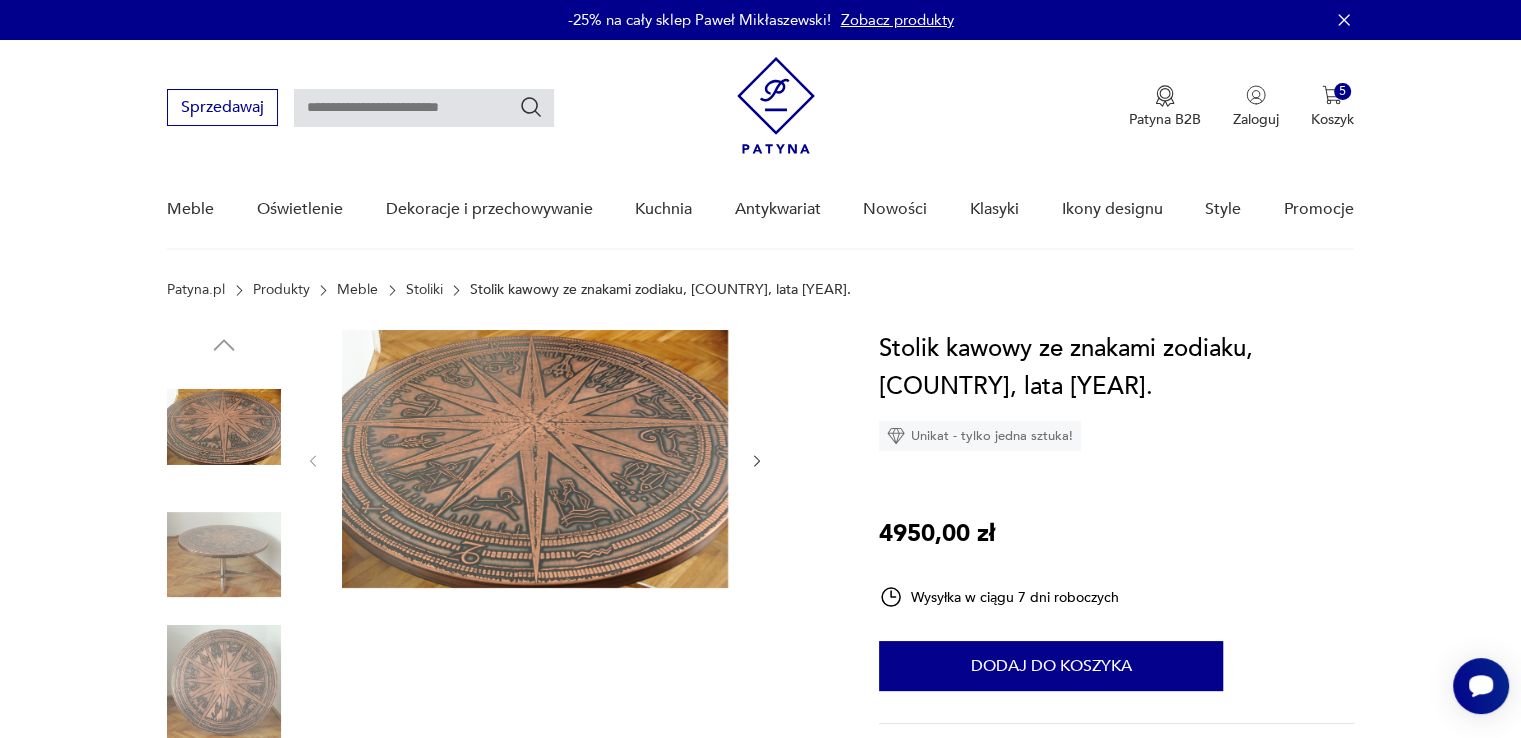 click at bounding box center (224, 555) 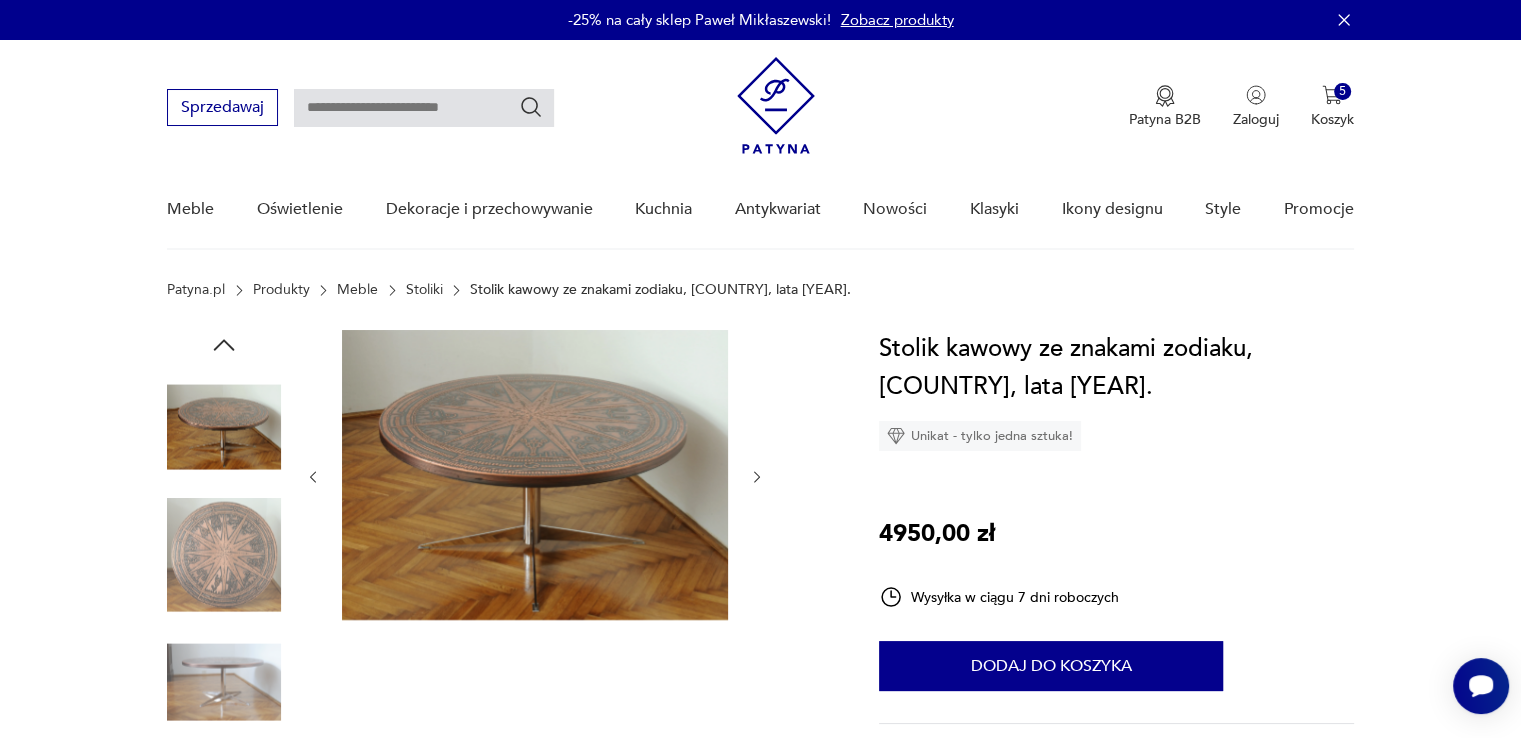 click at bounding box center [224, 682] 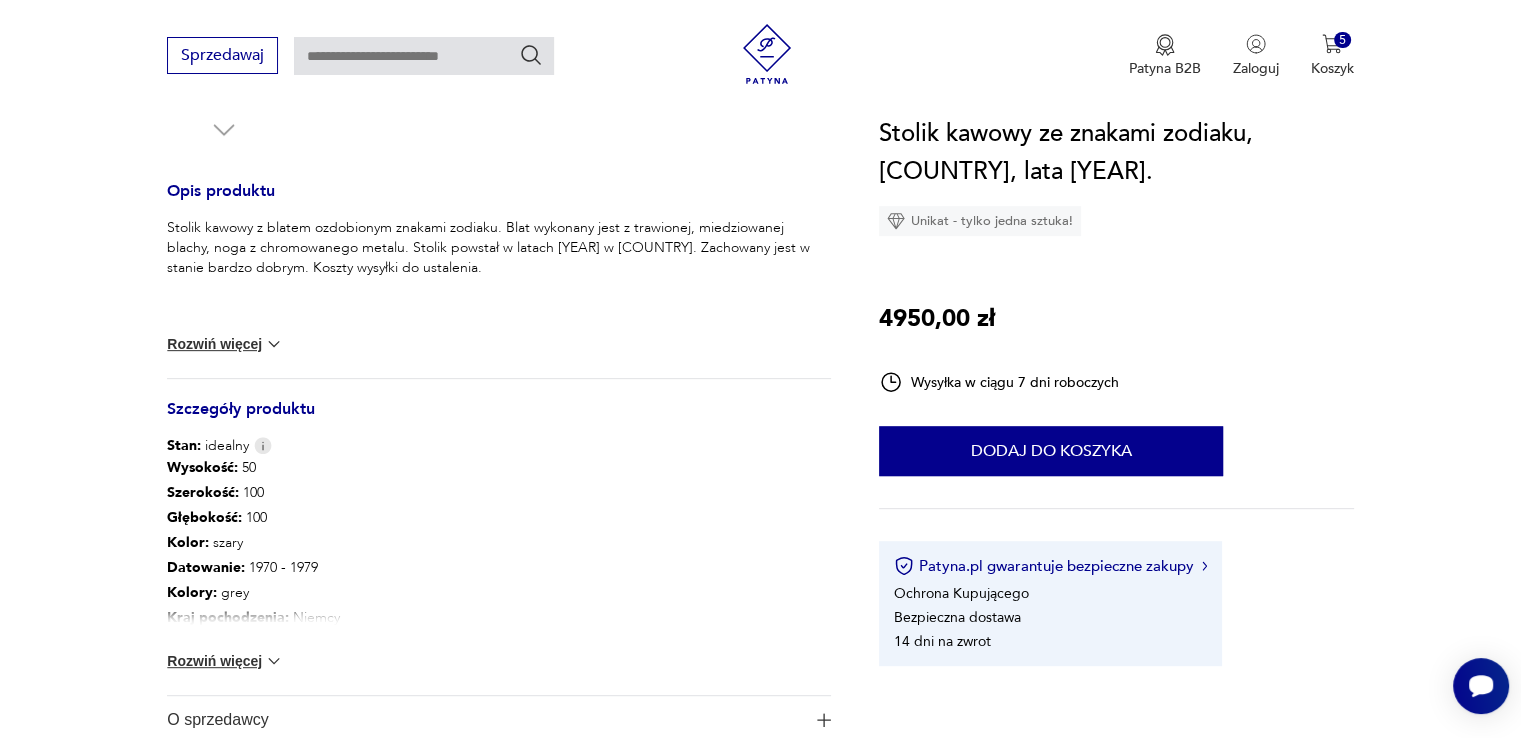 scroll, scrollTop: 900, scrollLeft: 0, axis: vertical 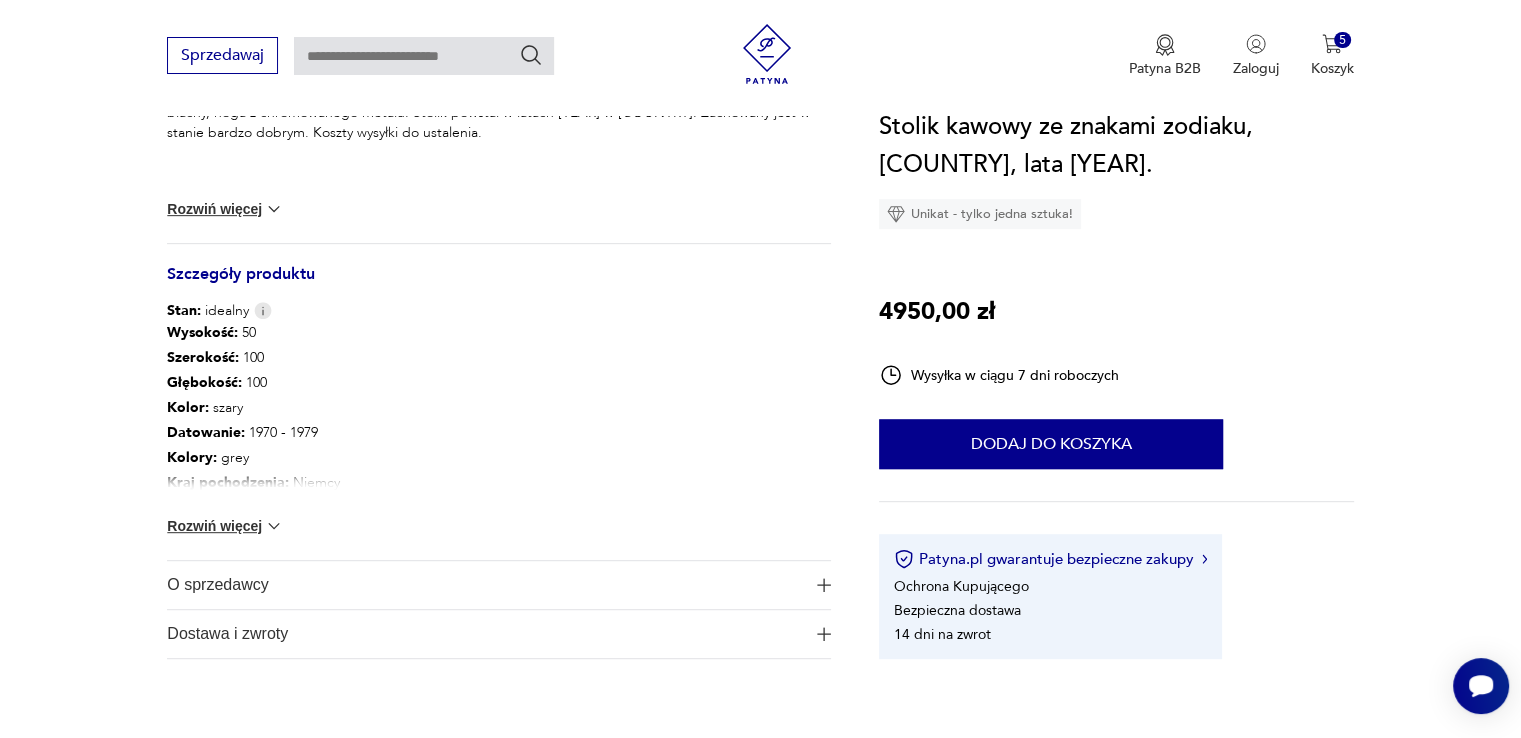 click at bounding box center (274, 526) 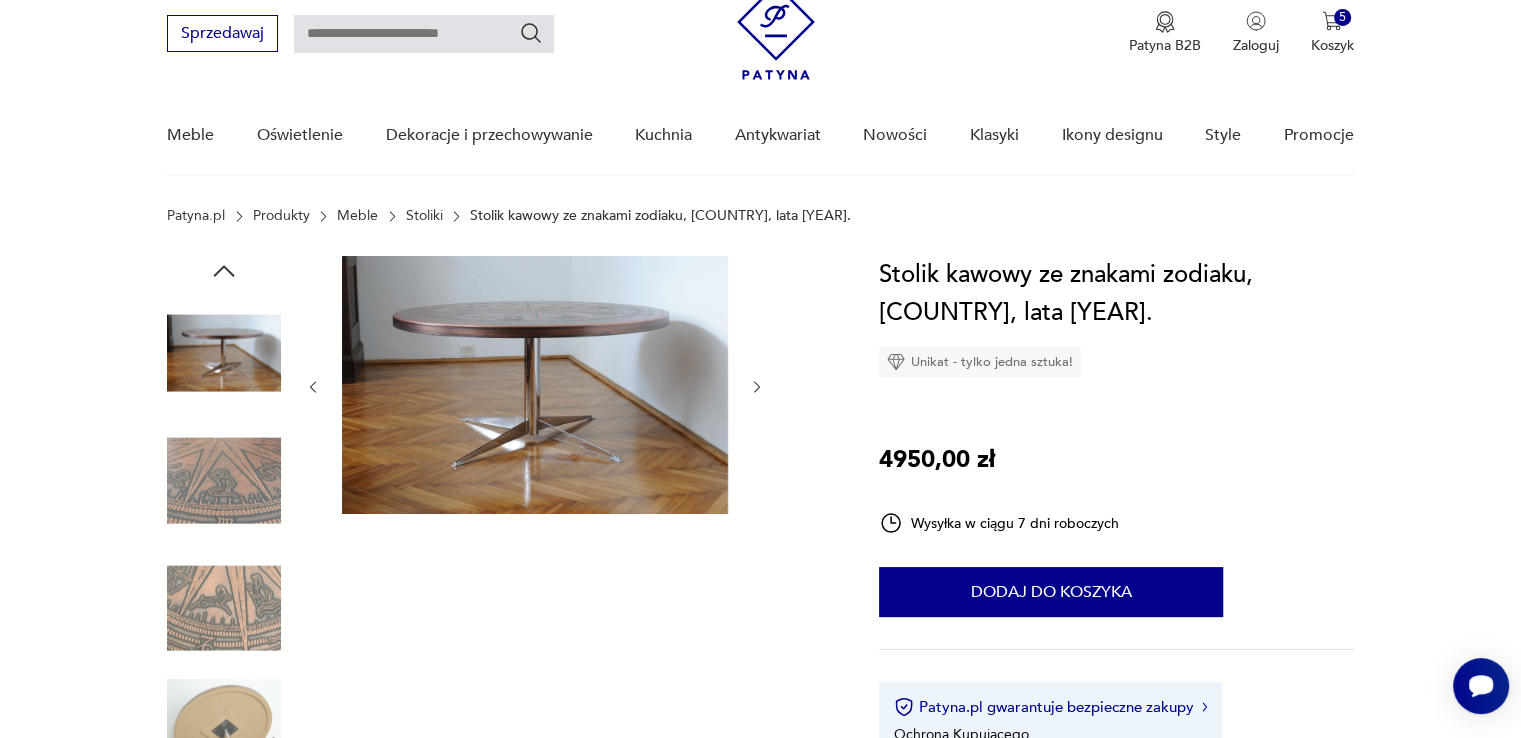 scroll, scrollTop: 0, scrollLeft: 0, axis: both 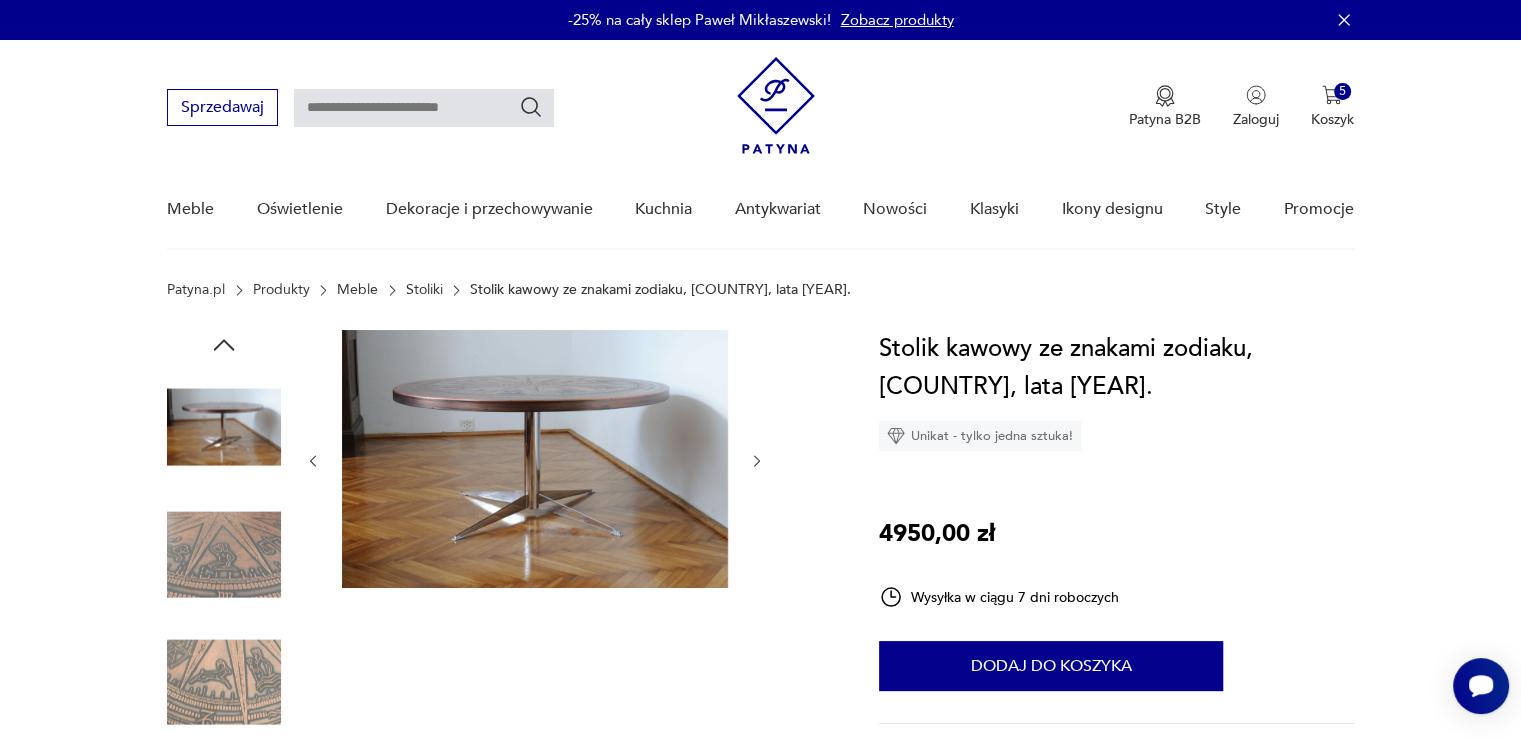 click at bounding box center (224, 427) 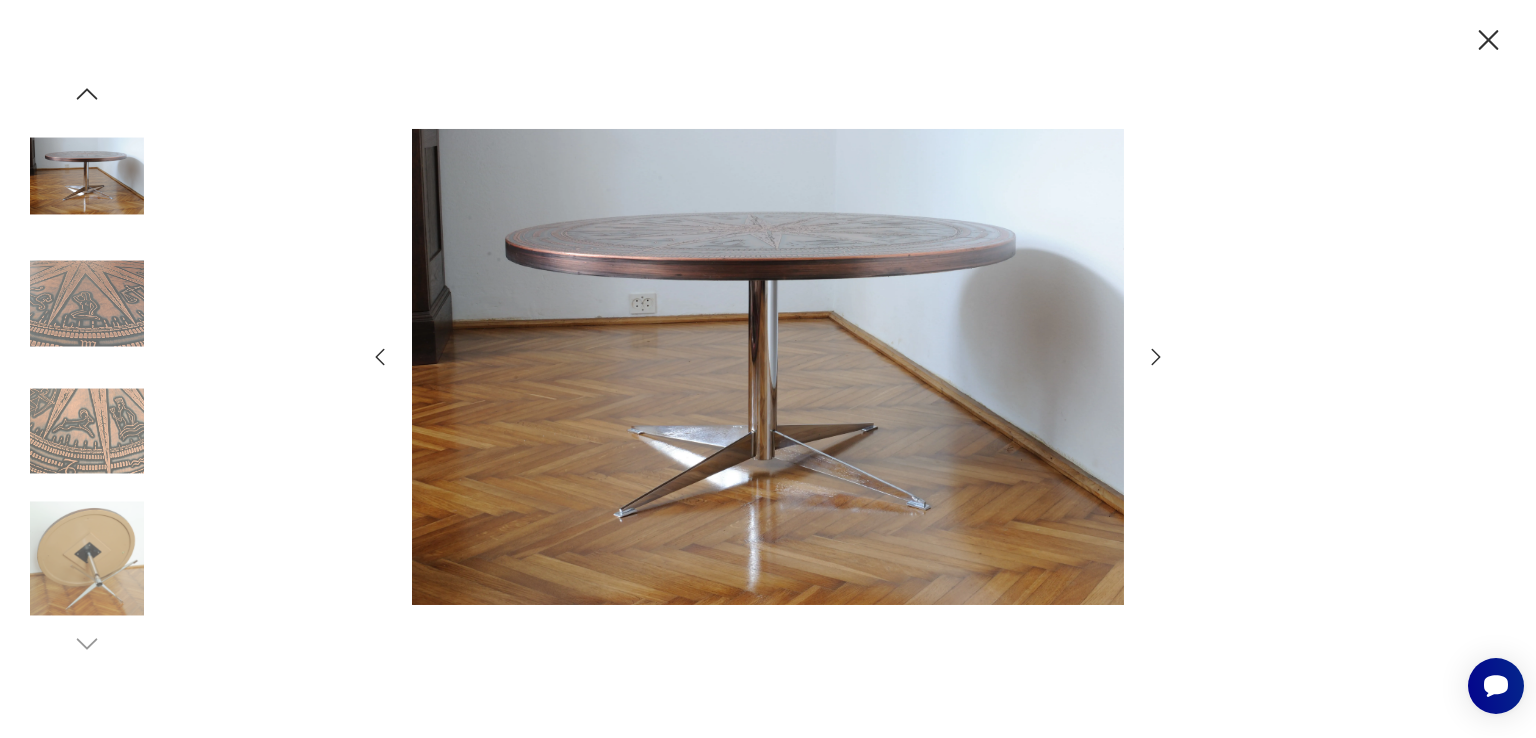 click at bounding box center [768, 367] 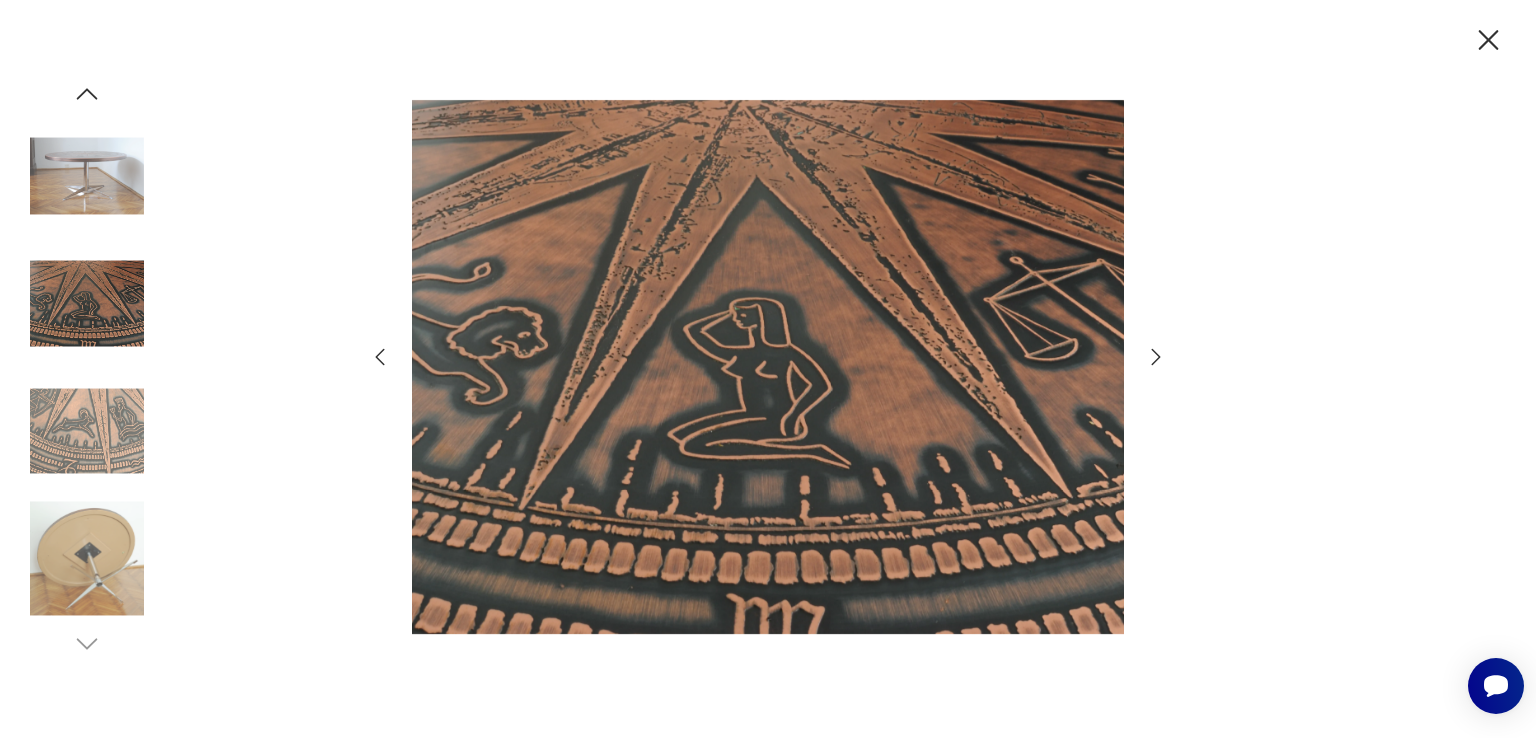 click 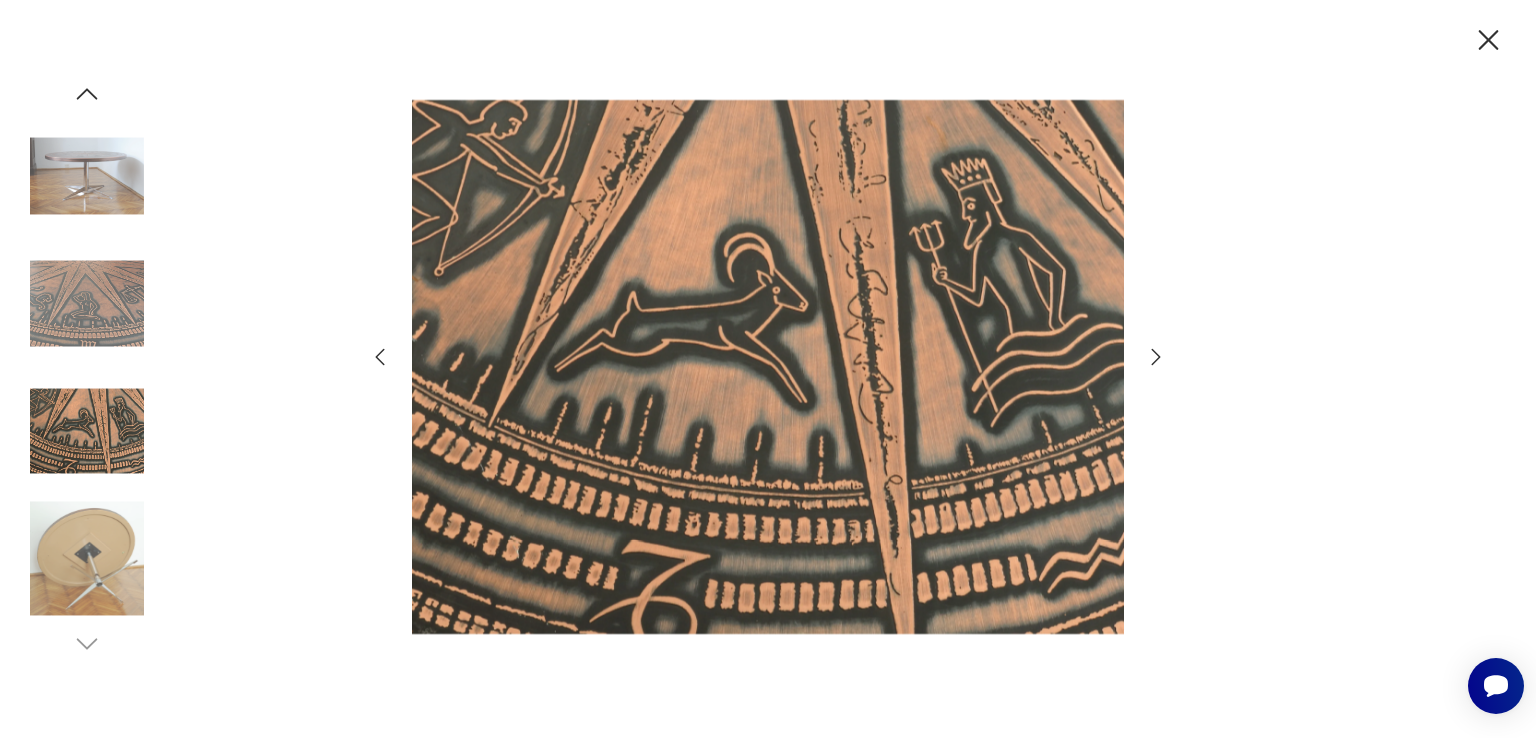 click 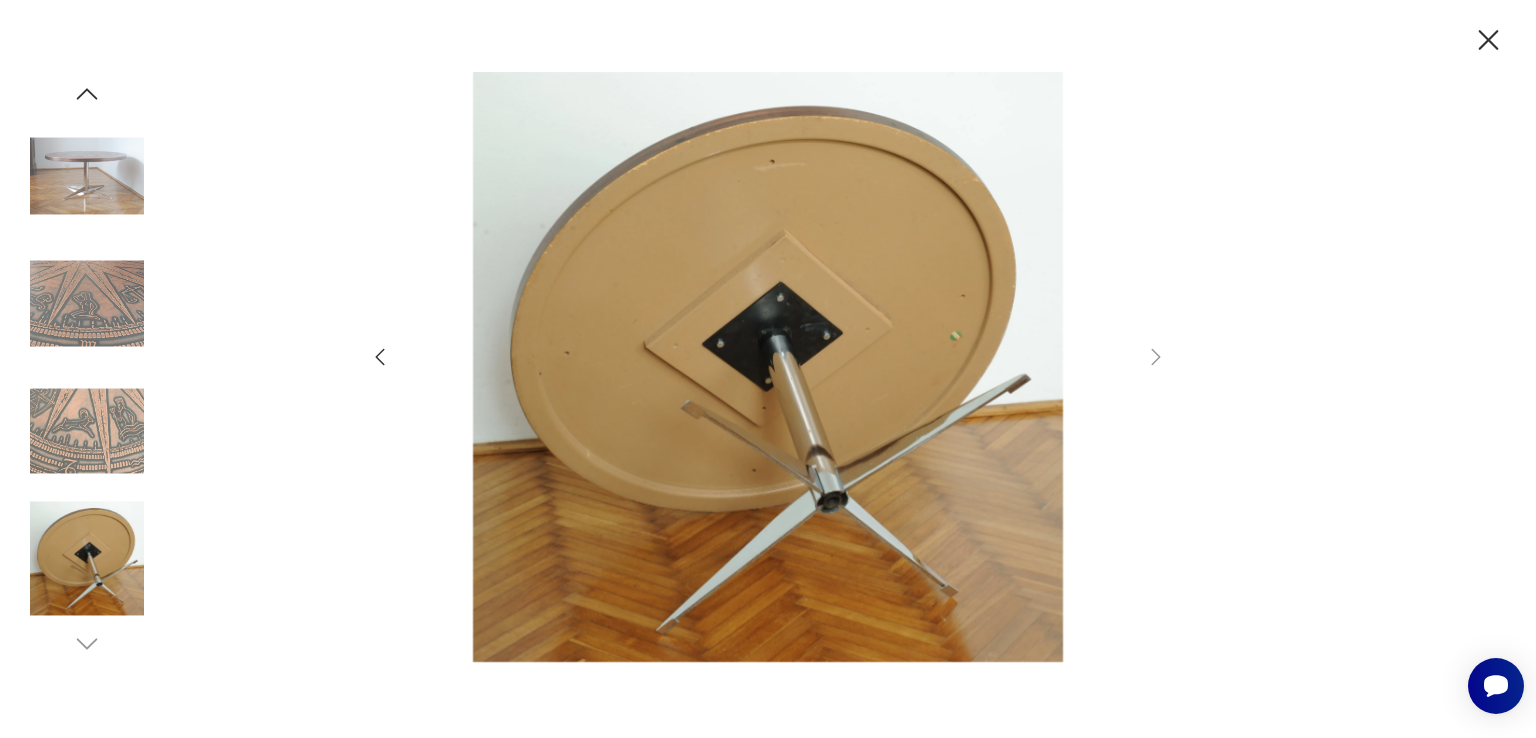 click at bounding box center [87, 559] 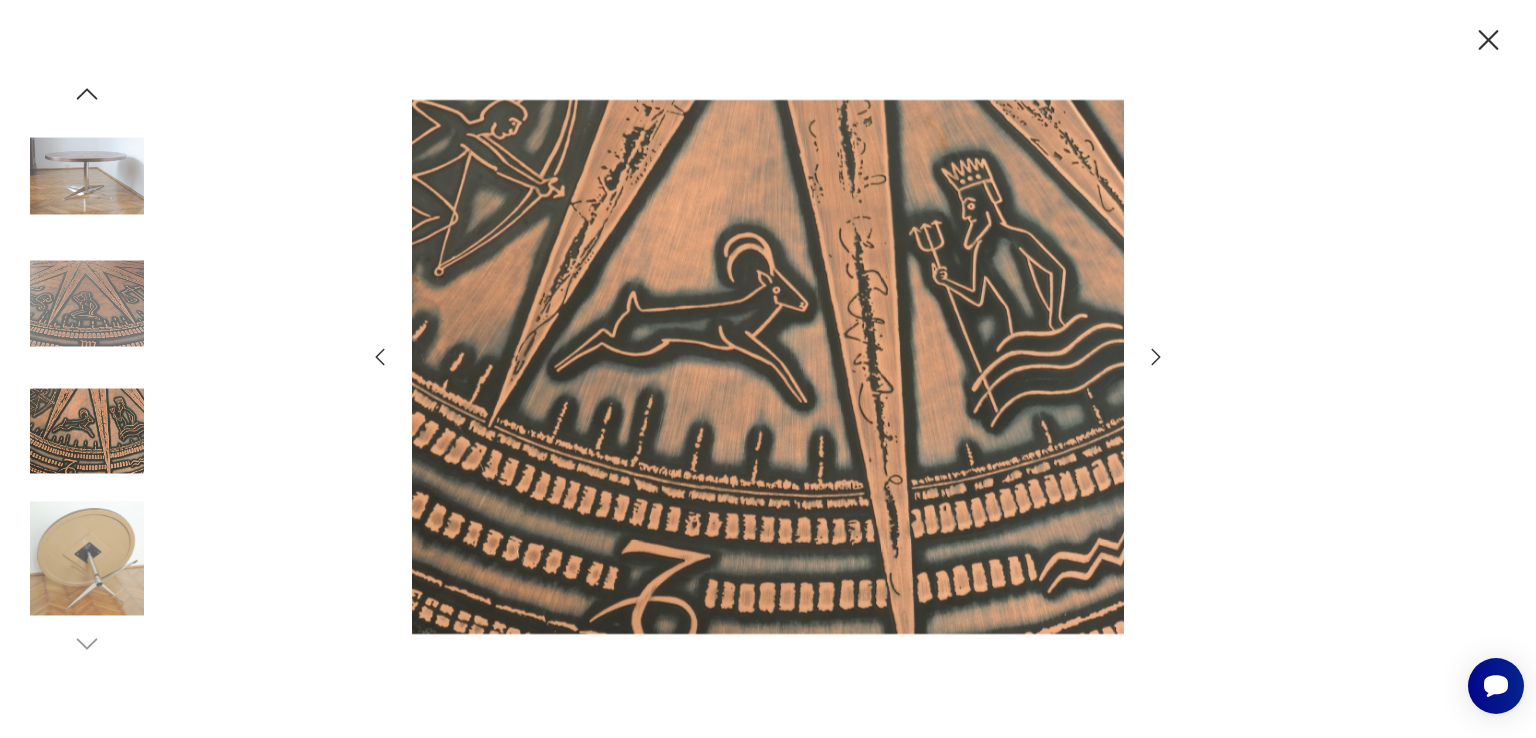 click at bounding box center [87, 304] 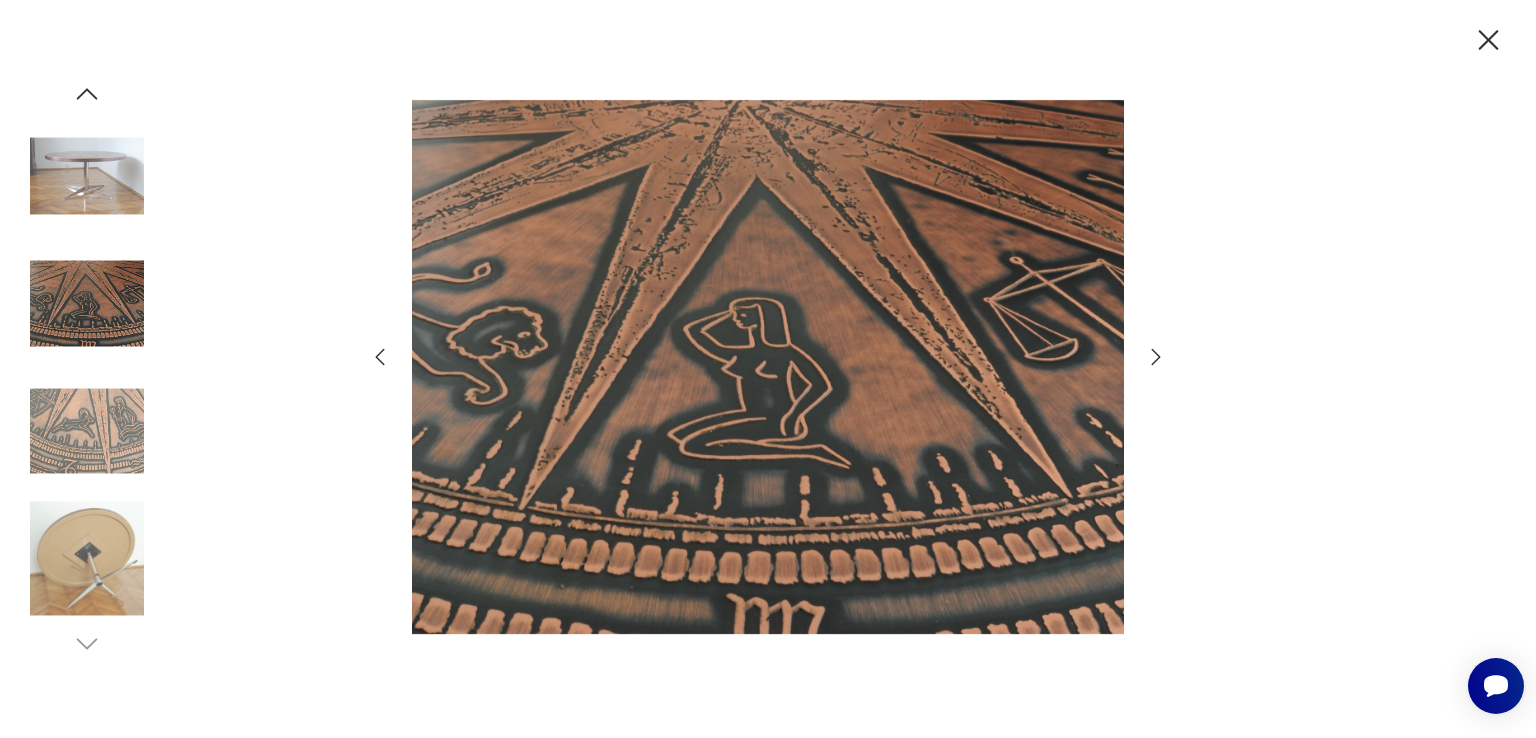 click at bounding box center [87, 176] 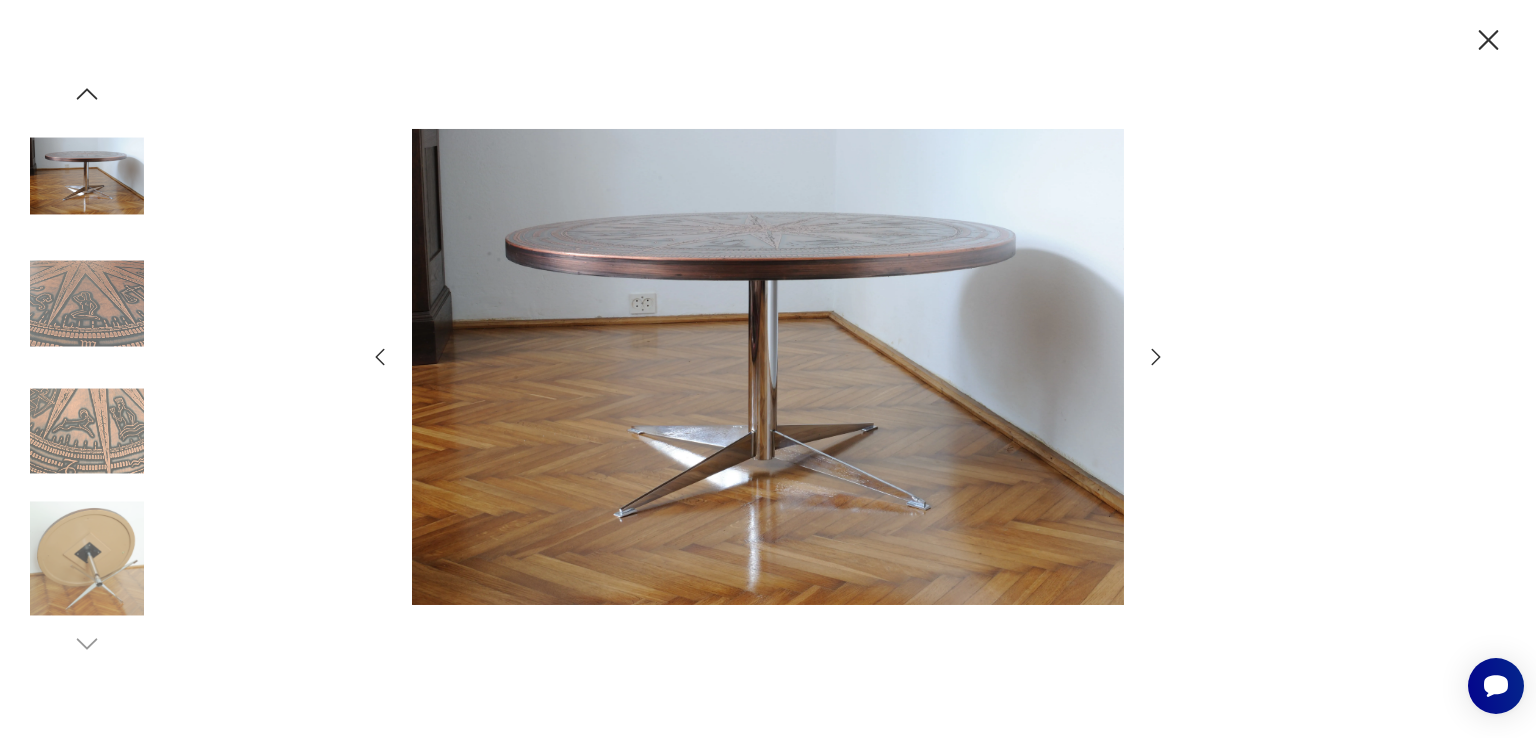 click 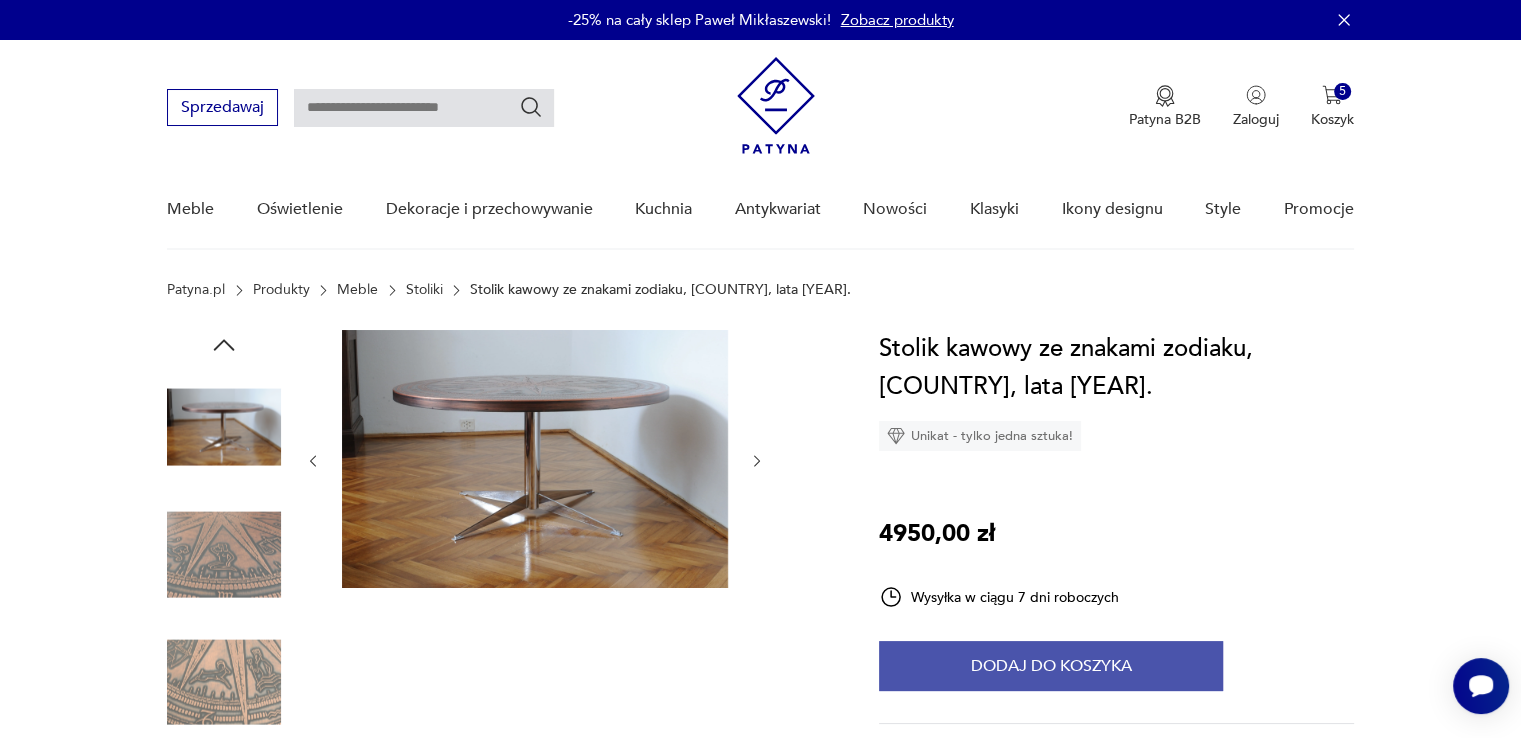 click on "Dodaj do koszyka" at bounding box center (1051, 666) 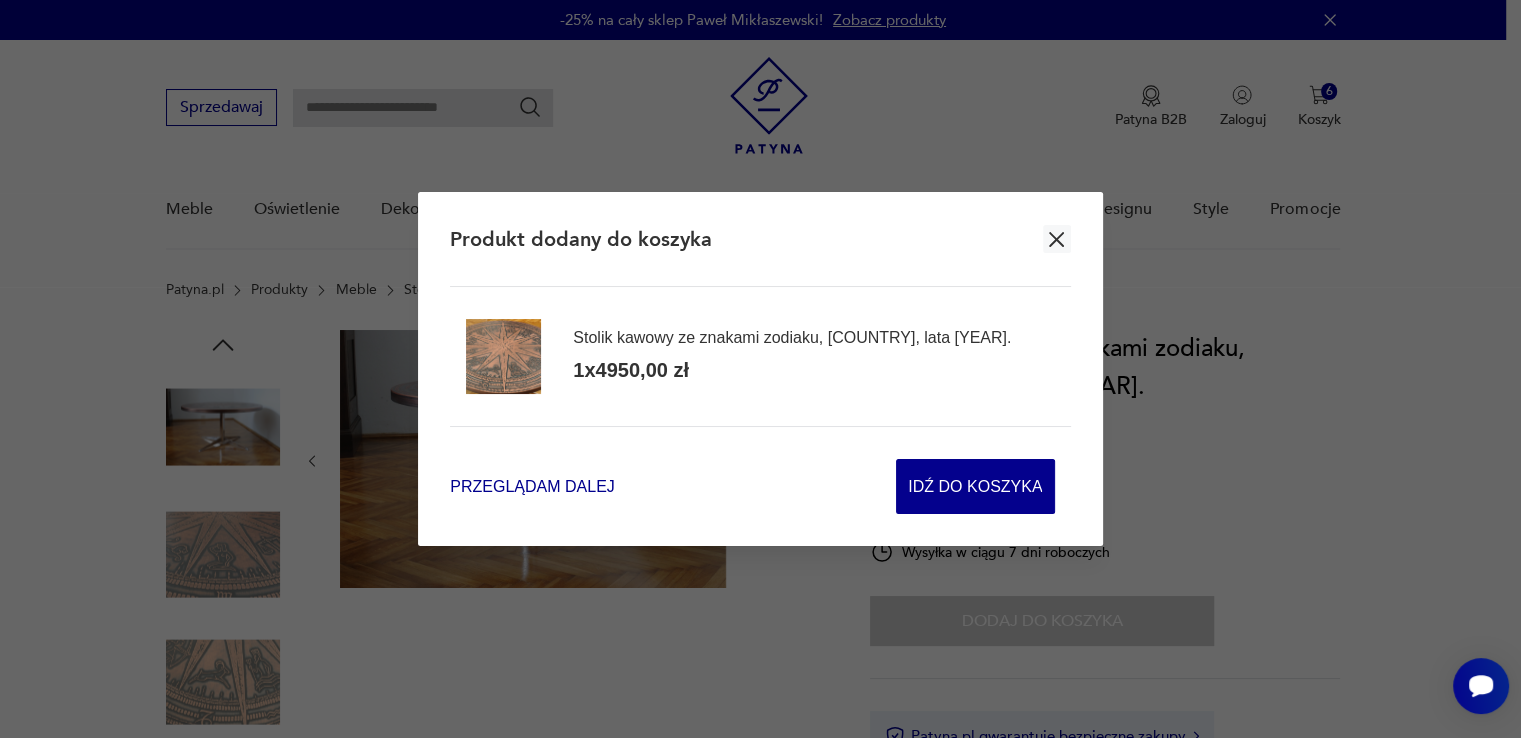 click on "Przeglądam dalej" at bounding box center (532, 486) 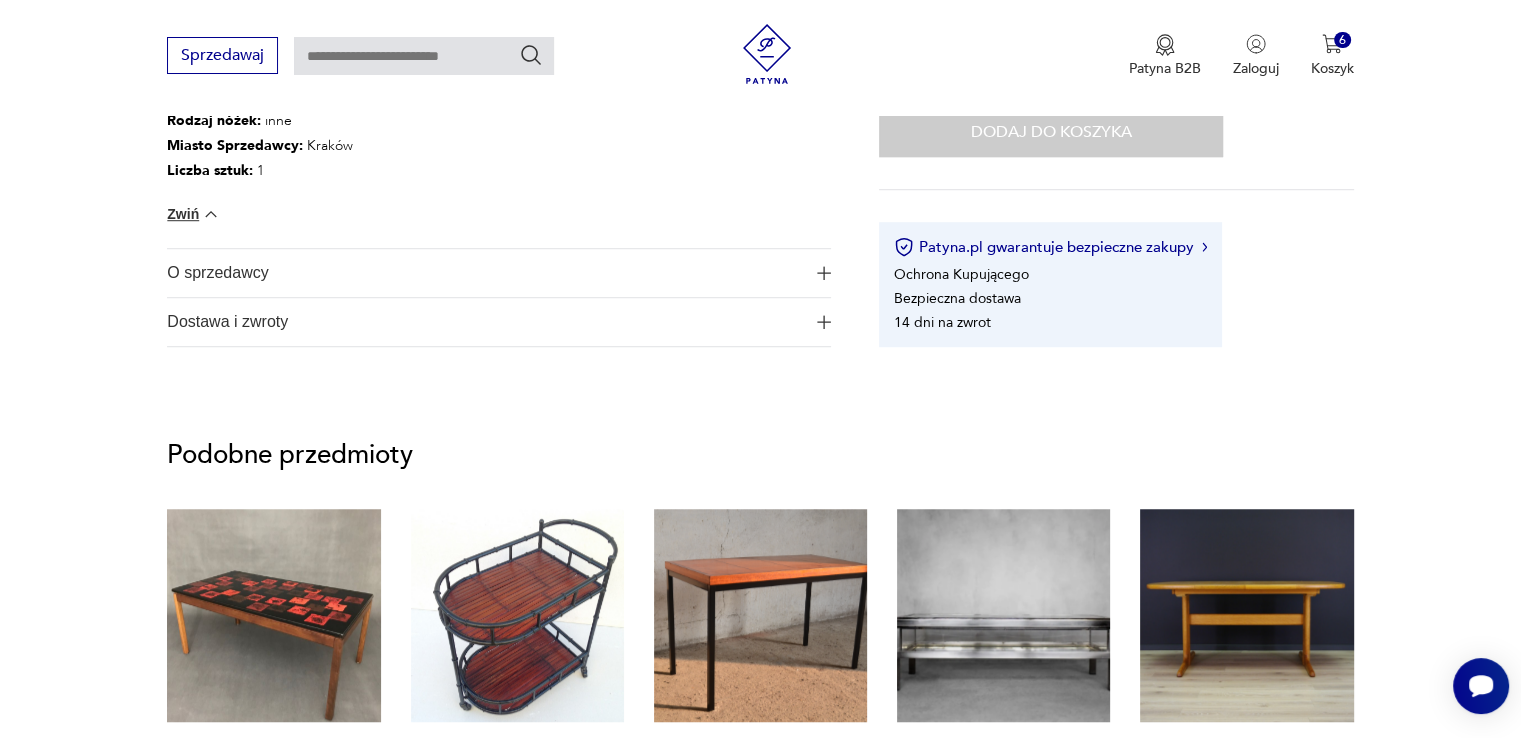 scroll, scrollTop: 1300, scrollLeft: 0, axis: vertical 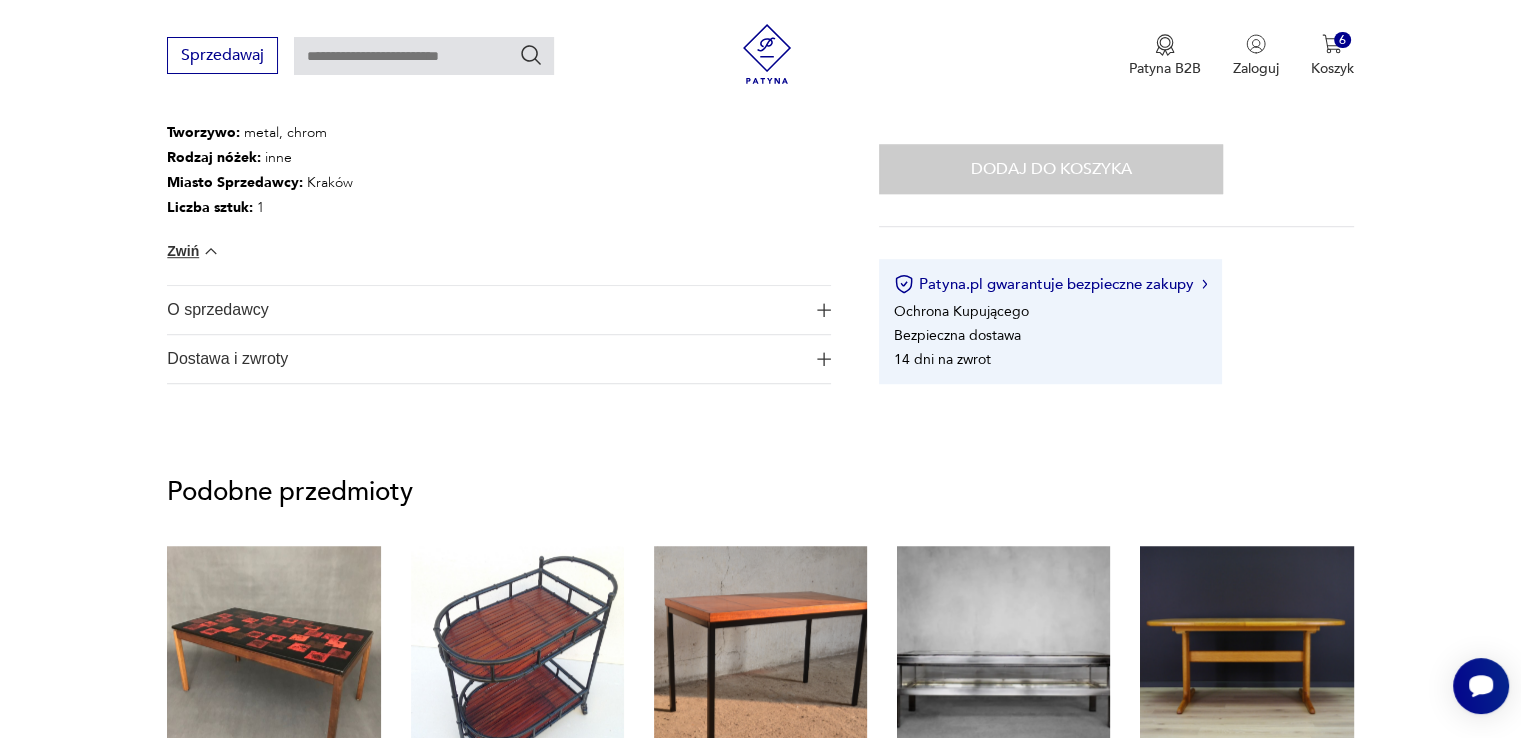 click at bounding box center (824, 310) 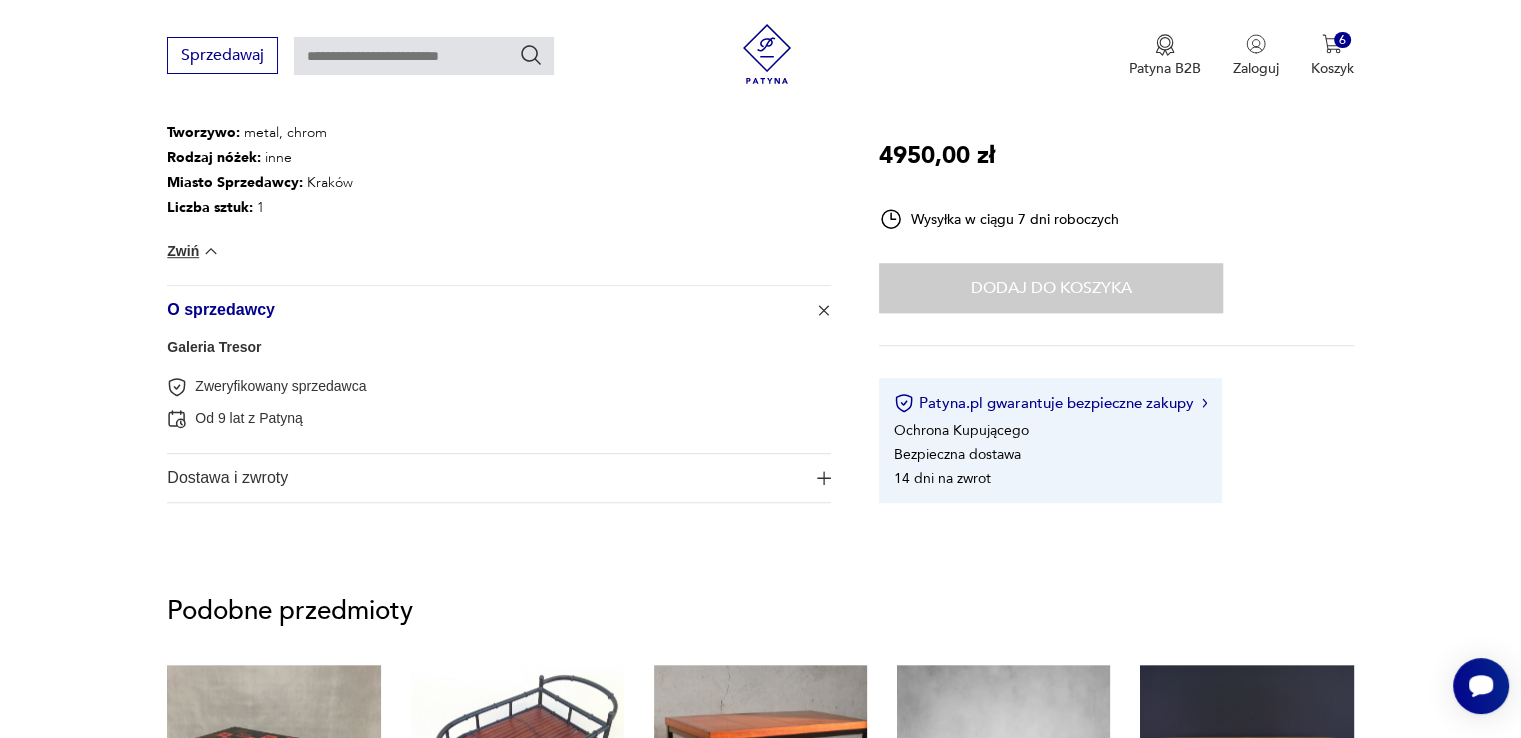 click on "Galeria Tresor" at bounding box center (214, 347) 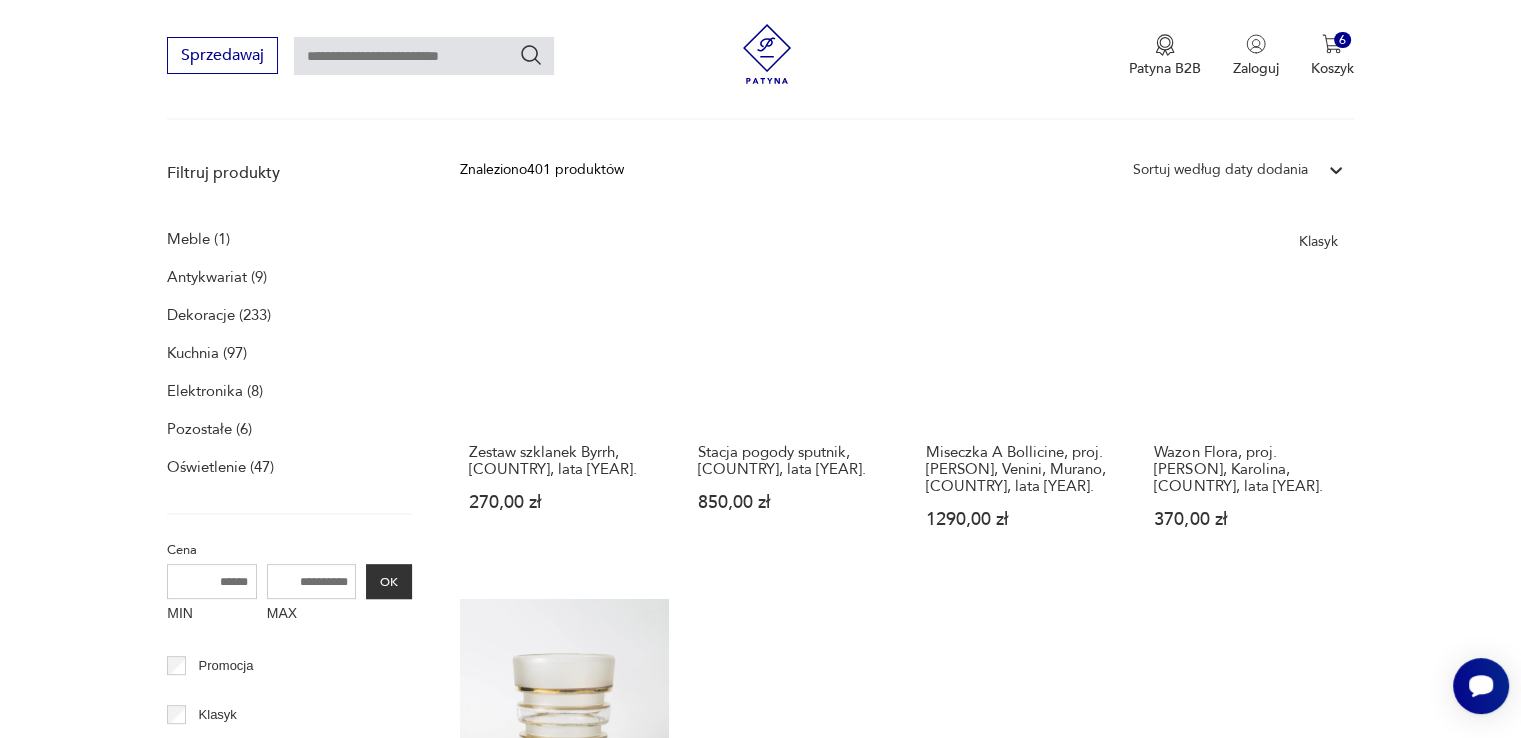 scroll, scrollTop: 1012, scrollLeft: 0, axis: vertical 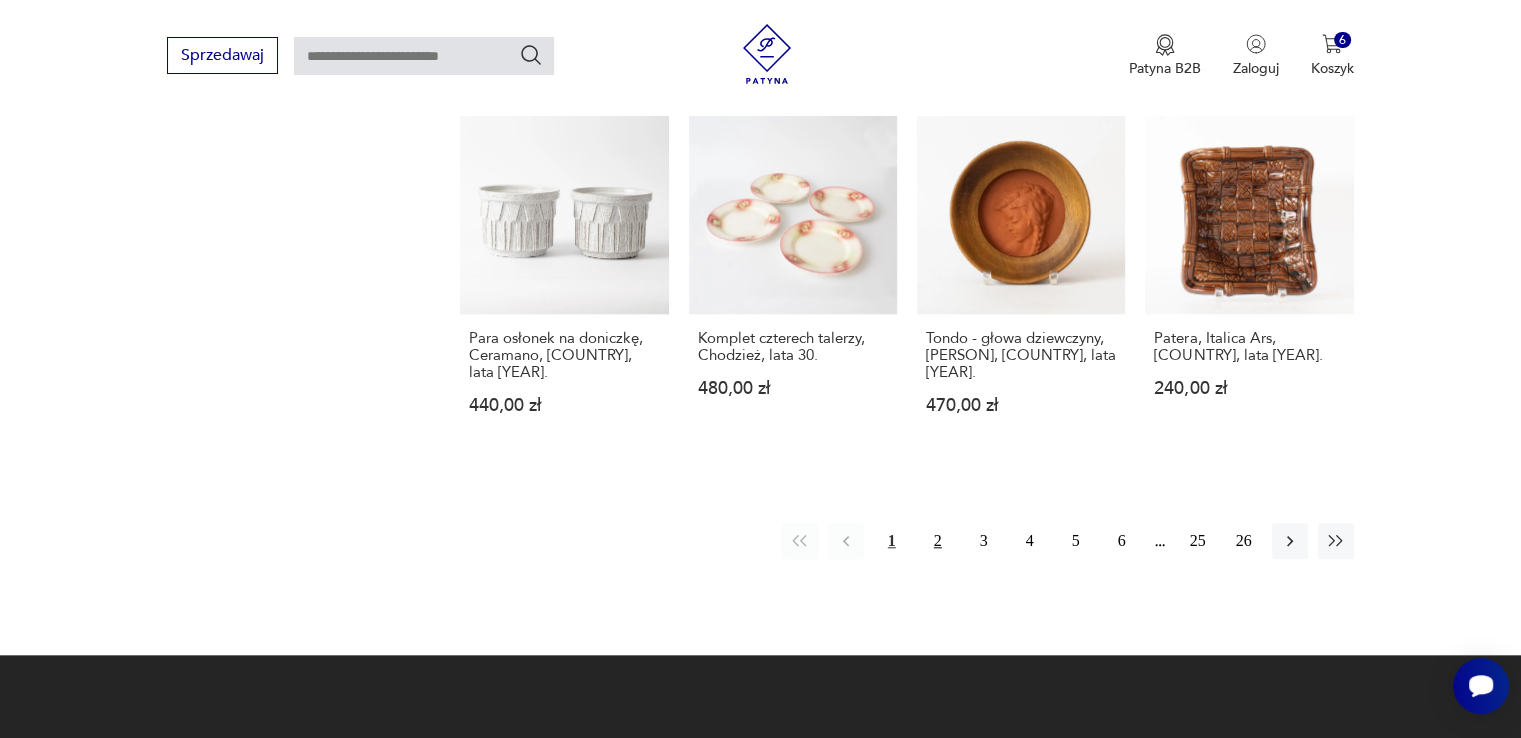 click on "2" at bounding box center (938, 541) 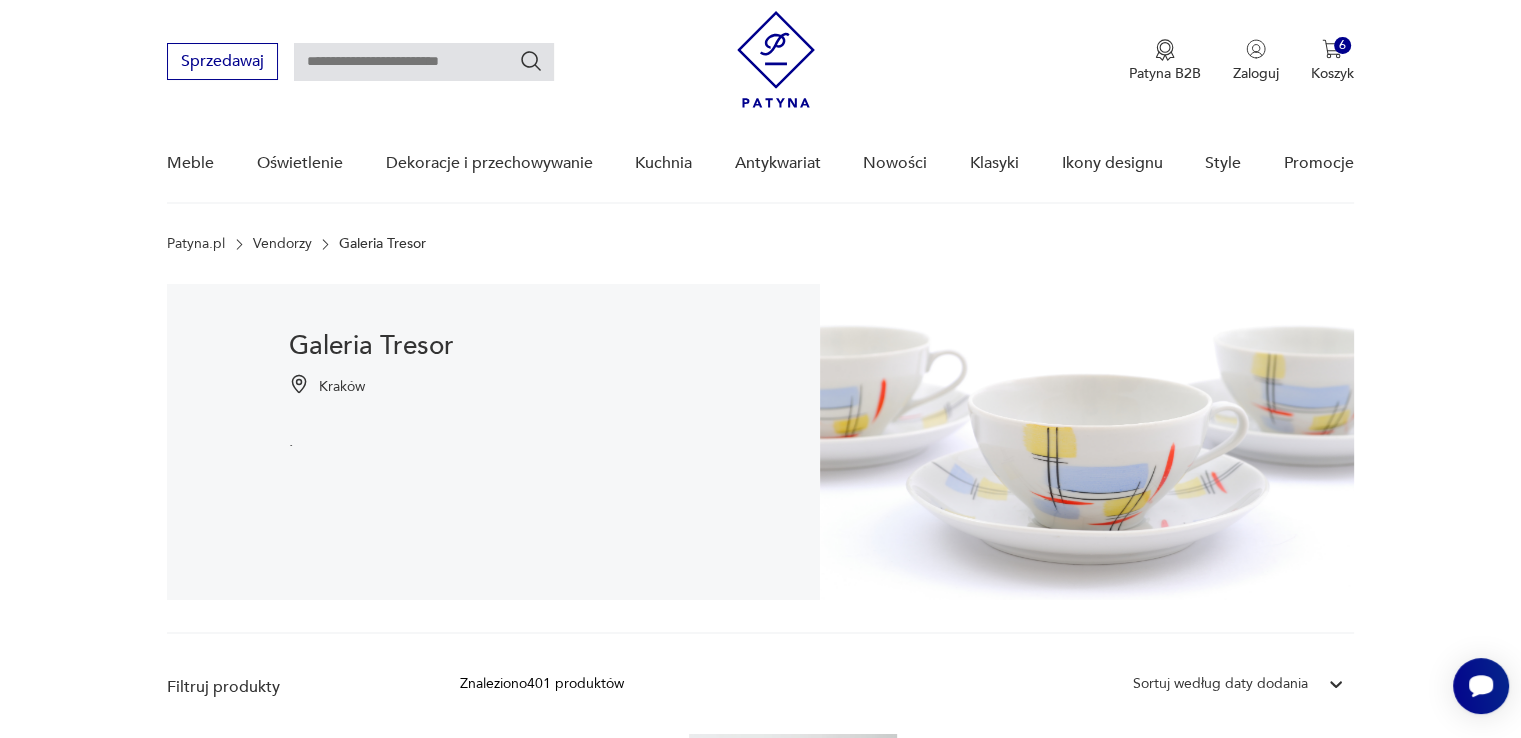 scroll, scrollTop: 0, scrollLeft: 0, axis: both 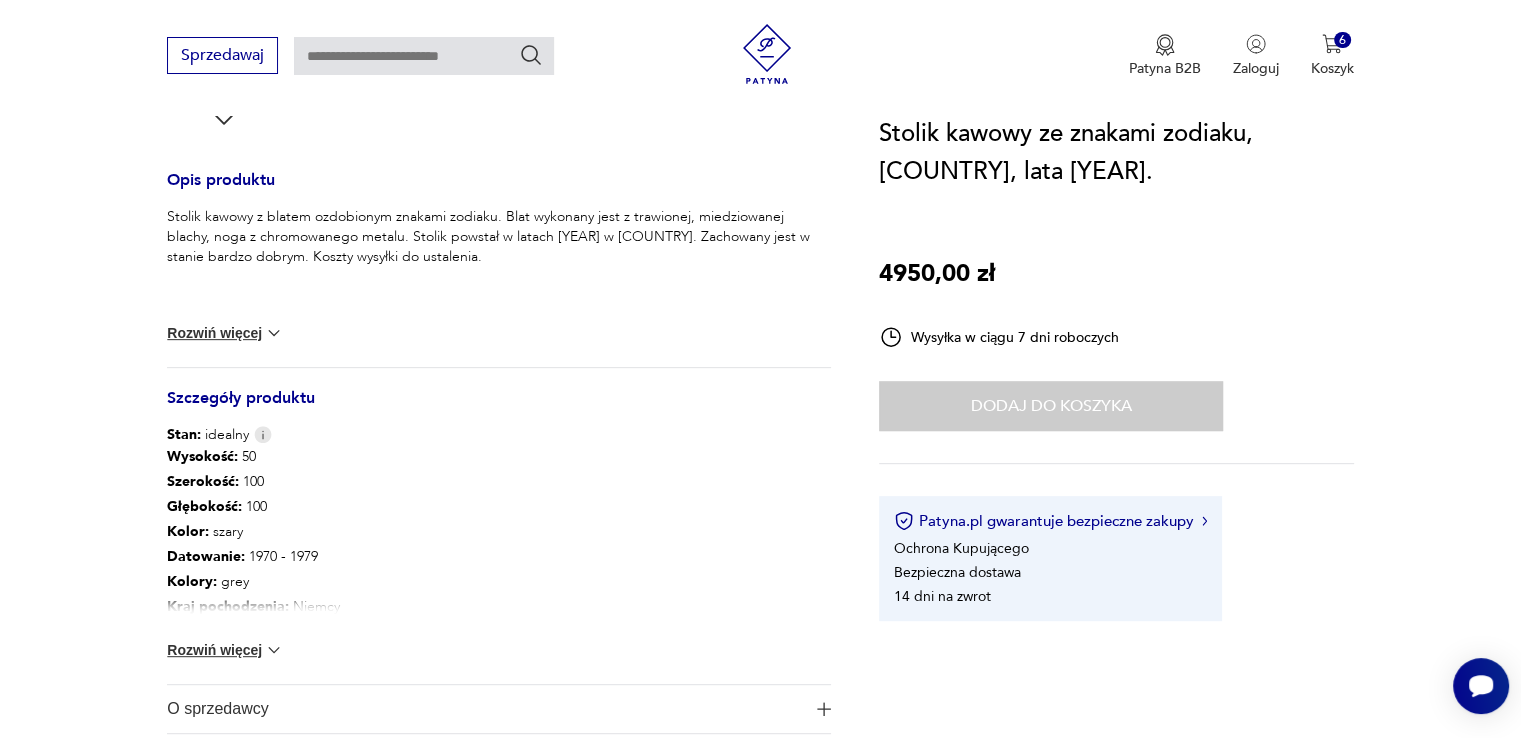 click at bounding box center [274, 650] 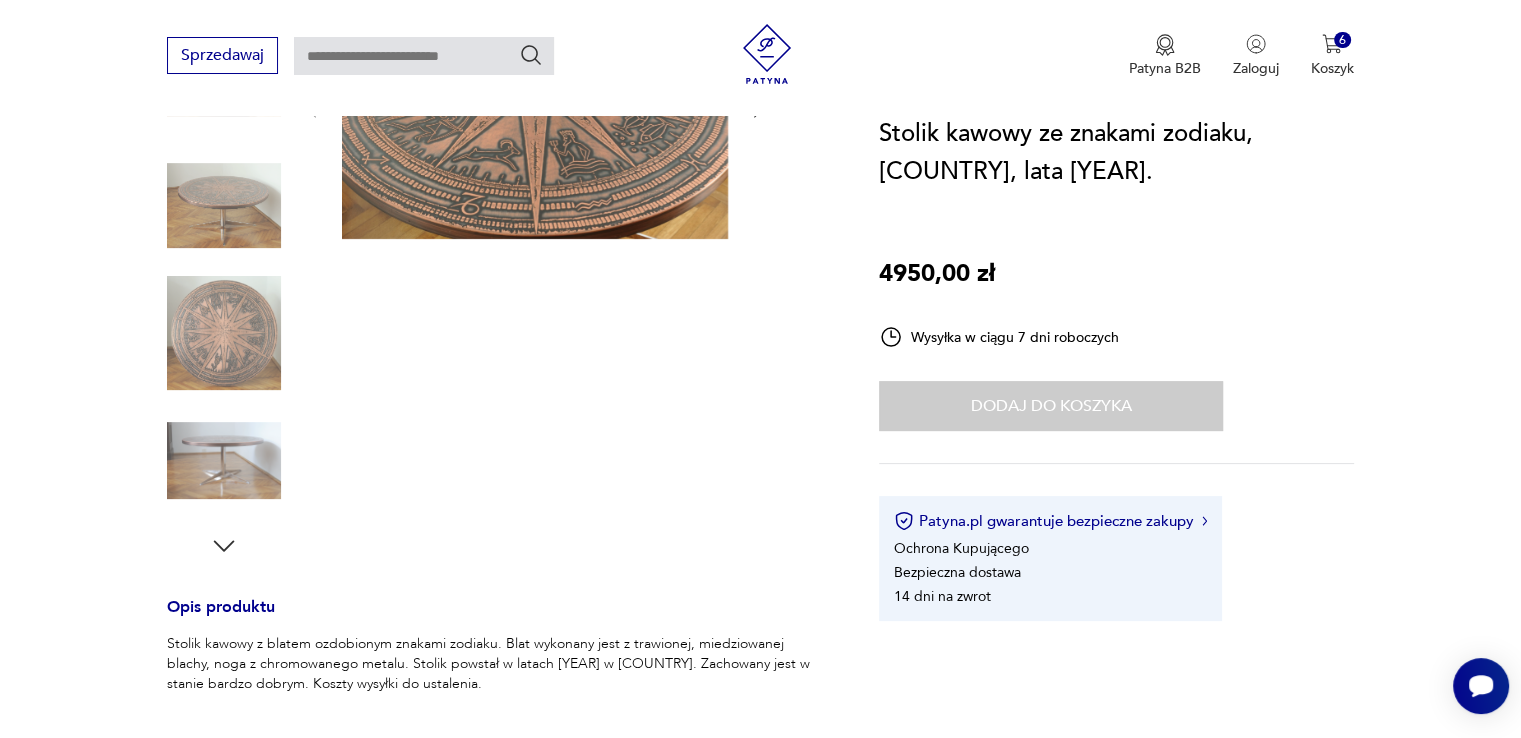 scroll, scrollTop: 76, scrollLeft: 0, axis: vertical 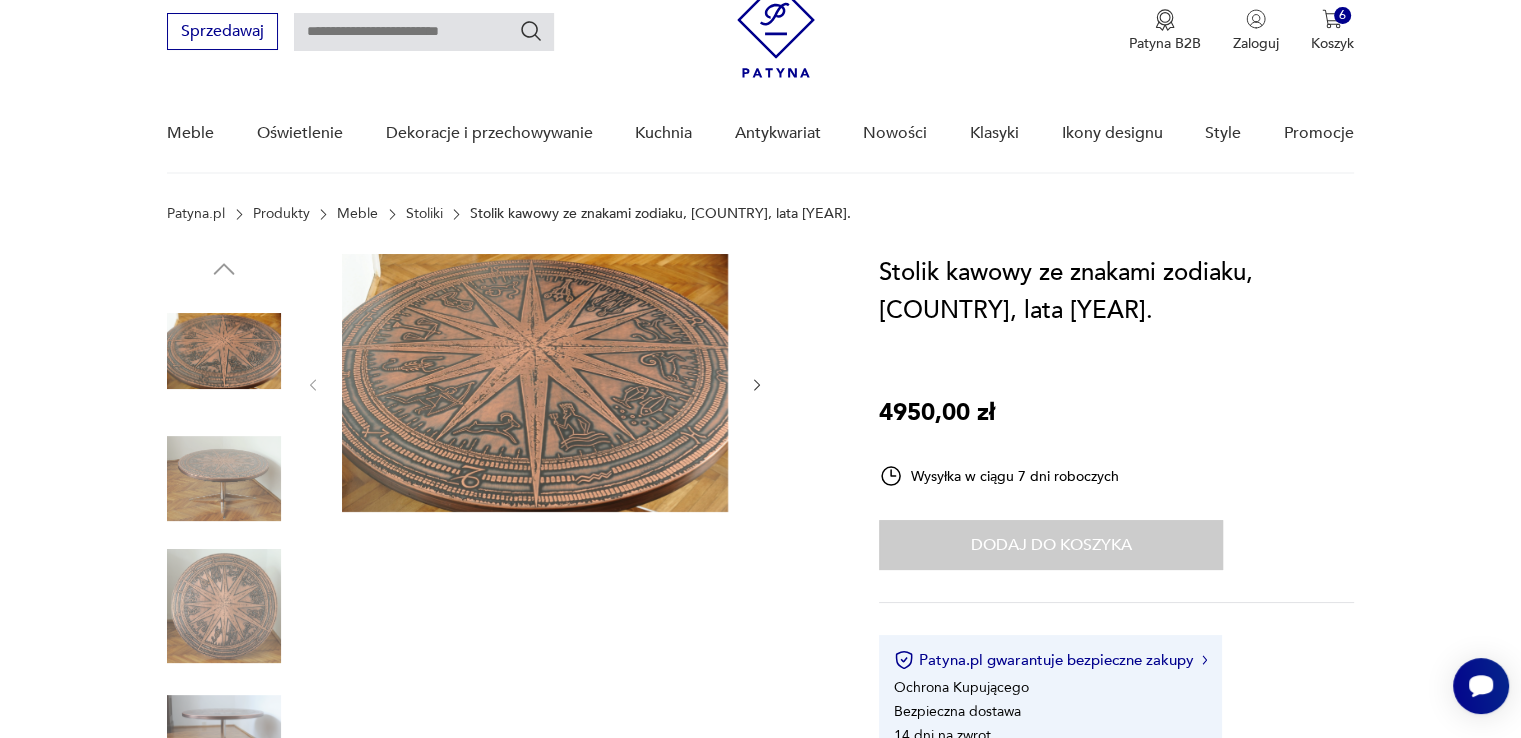 click at bounding box center [224, 606] 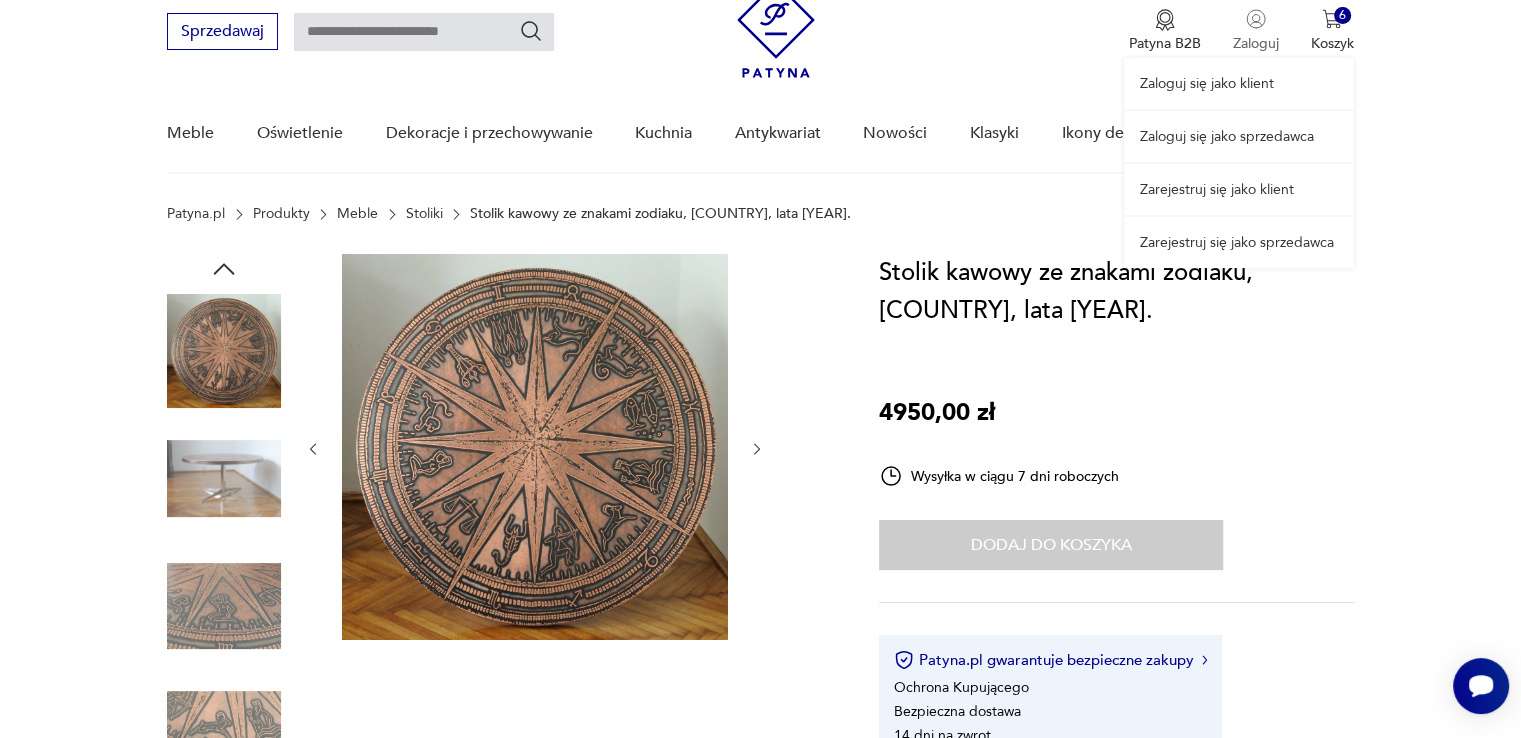click on "Zaloguj się jako klient Zaloguj się jako sprzedawca Zarejestruj się jako klient Zarejestruj się jako sprzedawca" at bounding box center (1239, 116) 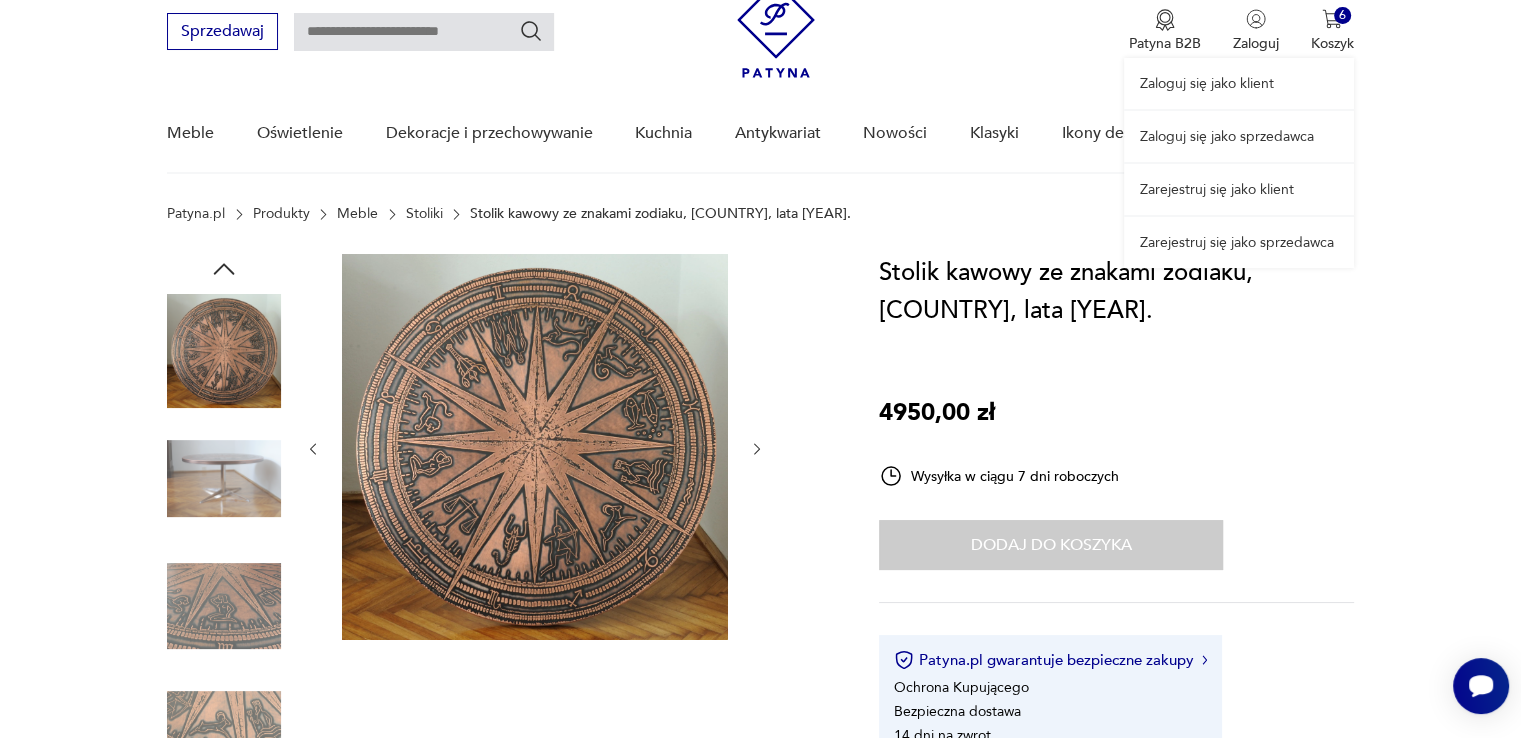 click on "Zaloguj się jako klient Zaloguj się jako sprzedawca Zarejestruj się jako klient Zarejestruj się jako sprzedawca" at bounding box center [1239, 116] 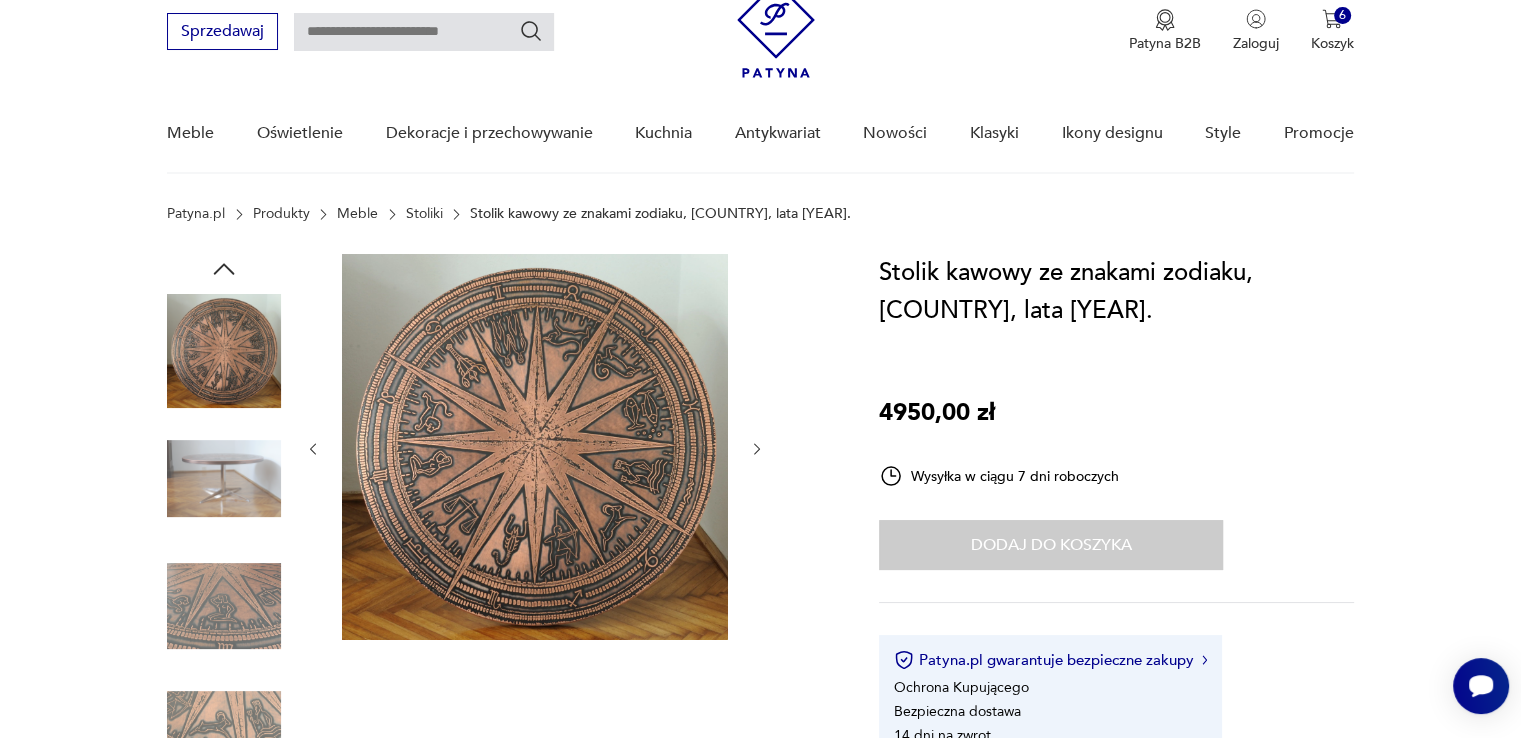 click at bounding box center (424, 32) 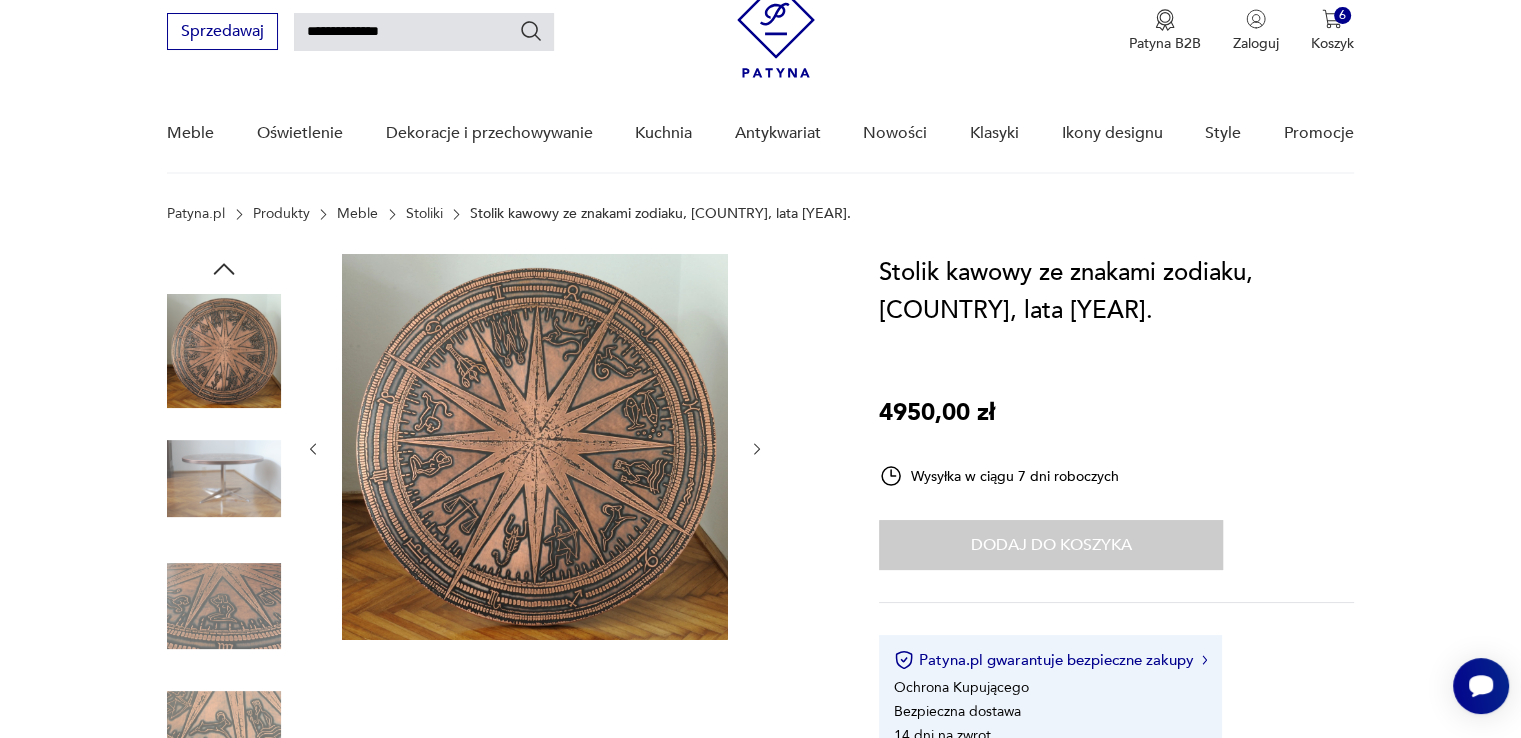 type on "**********" 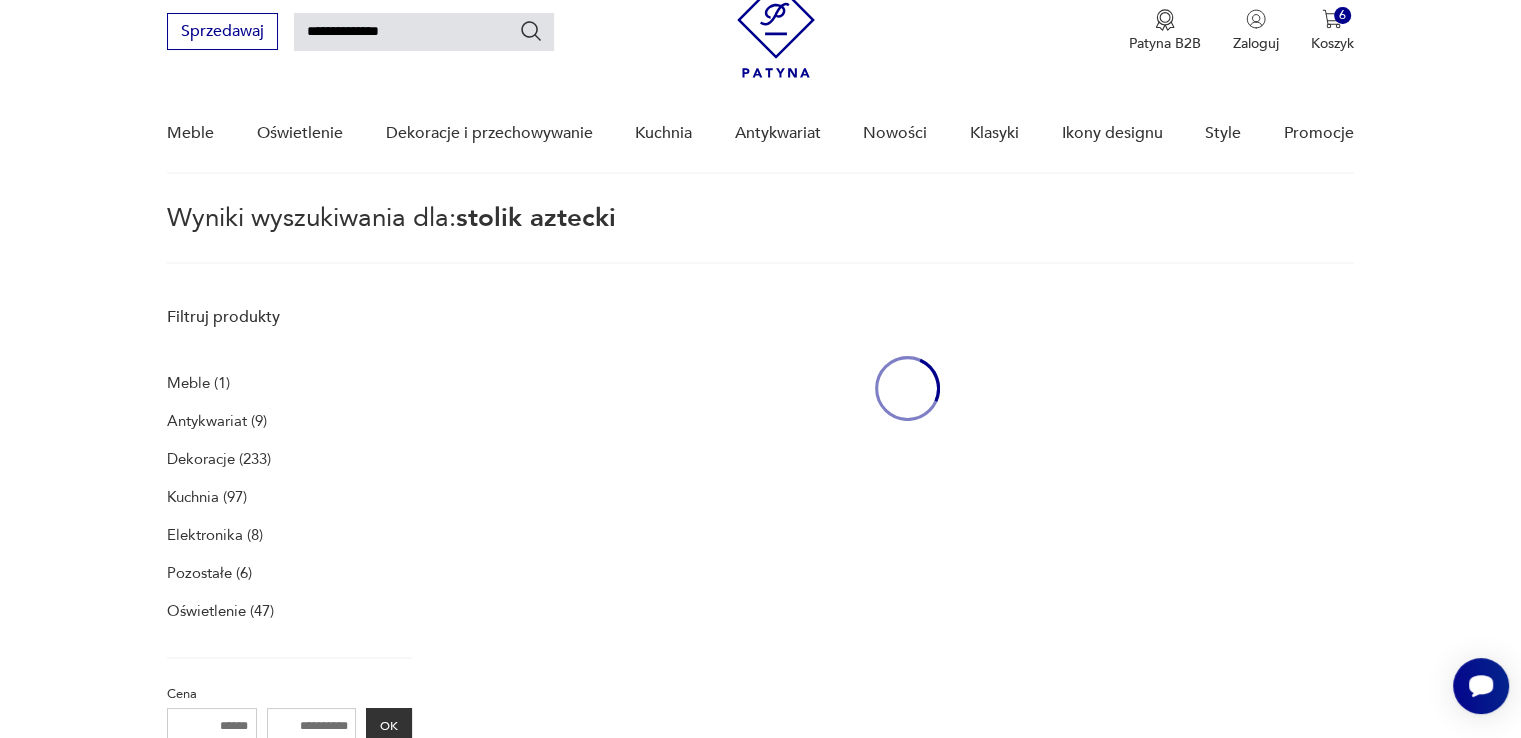scroll, scrollTop: 71, scrollLeft: 0, axis: vertical 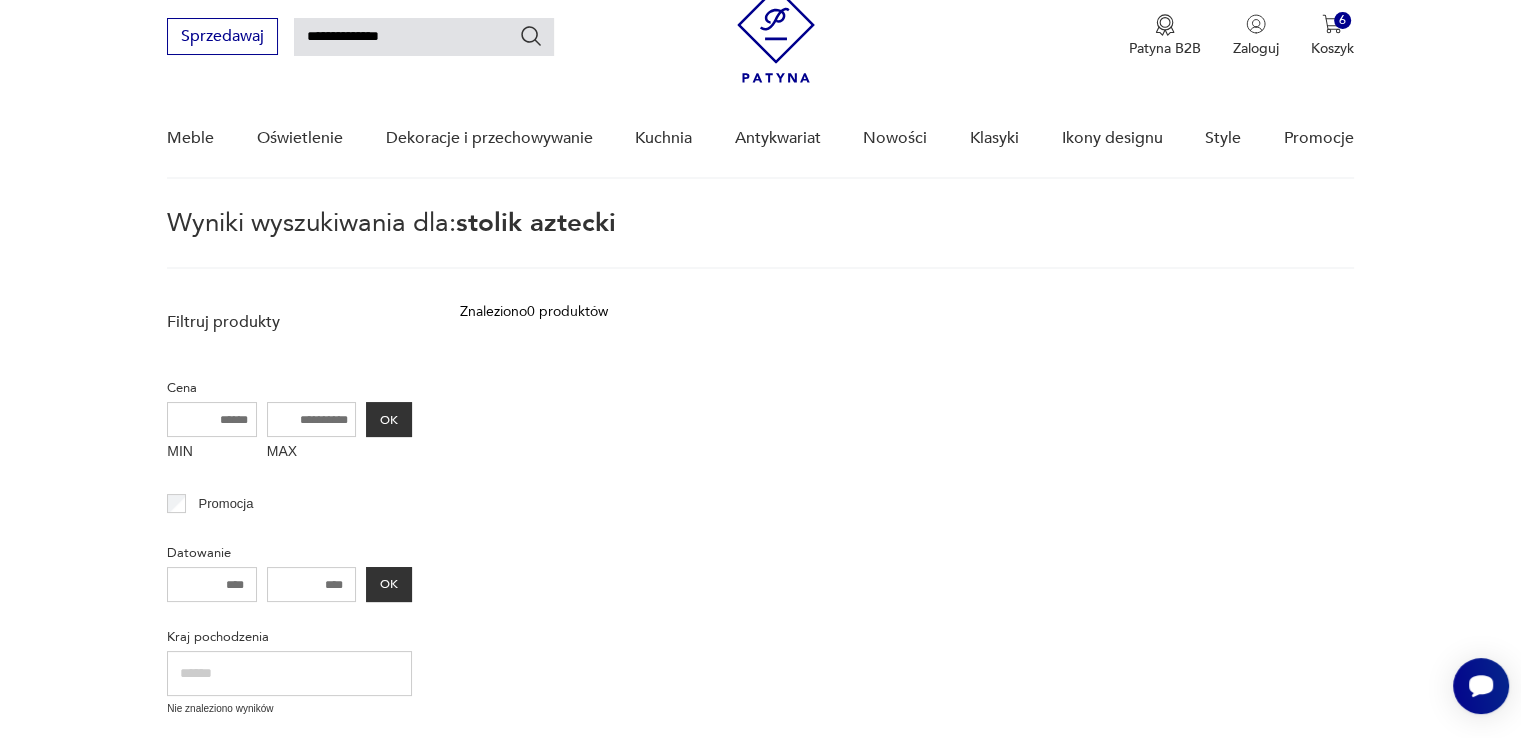 drag, startPoint x: 431, startPoint y: 37, endPoint x: 344, endPoint y: 28, distance: 87.46428 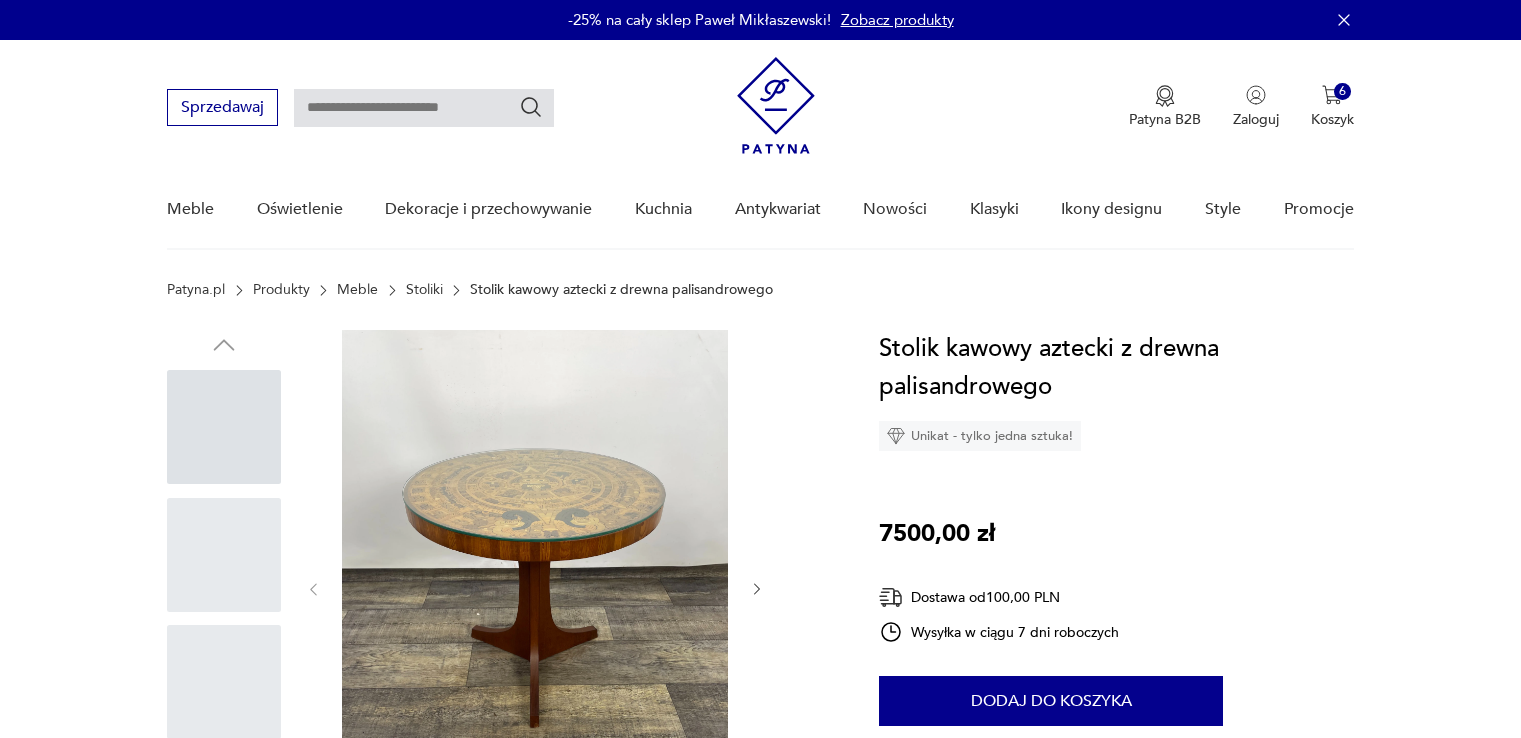 scroll, scrollTop: 0, scrollLeft: 0, axis: both 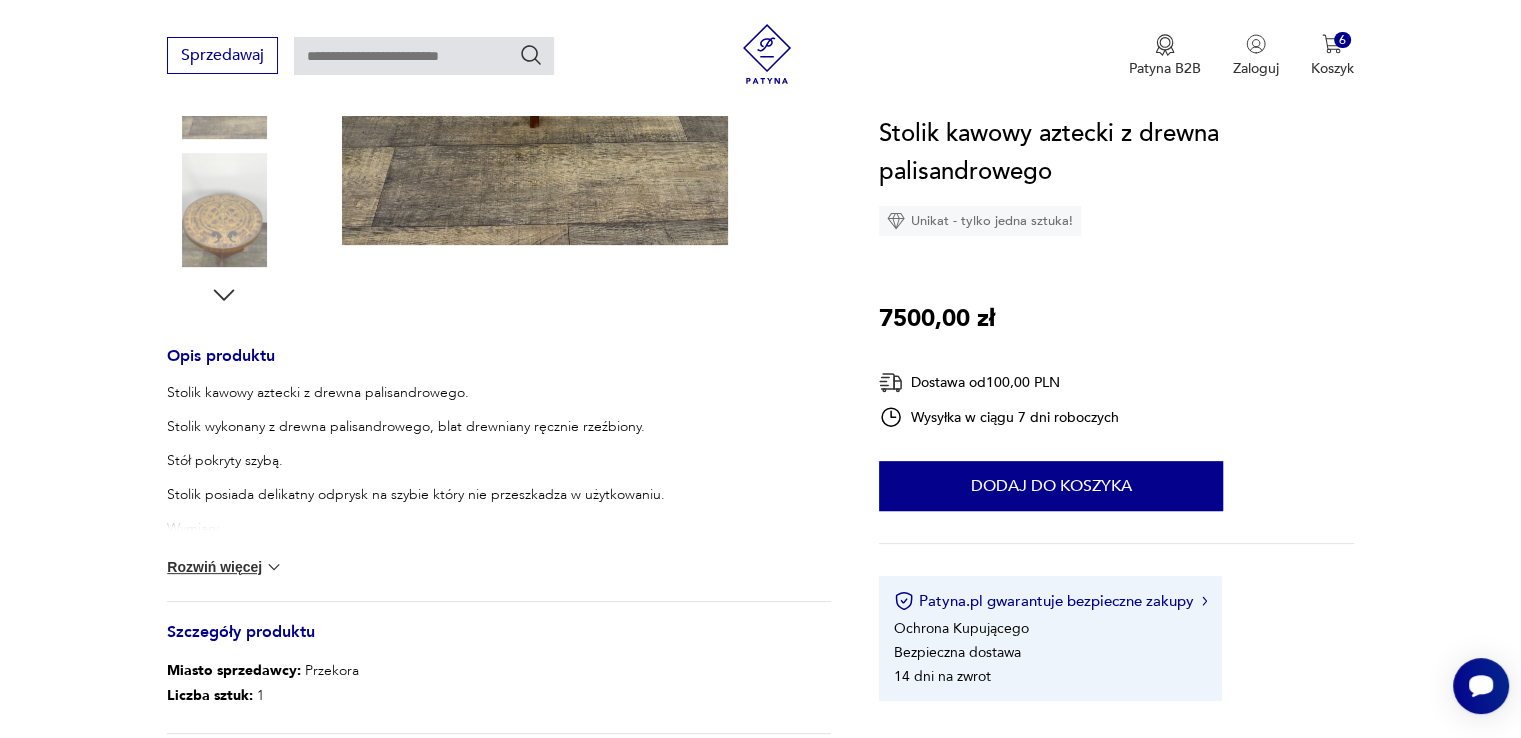 click on "Stolik kawowy aztecki z drewna palisandrowego.
Stolik wykonany z drewna palisandrowego, blat drewniany ręcznie rzeźbiony.
Stół pokryty szybą.
Stolik posiada delikatny odprysk na szybie który nie przeszkadza w użytkowaniu.
Wymiary
średnica: 62cm
Wysokość: 61 cm
Zdjęcia przedstawiają stan faktyczny przedmiotu
Dodatkowe zdjęcia na prośbę zainteresowanych
Wszystkie nasze przedmioty wystawione są dostępne w naszym magazynie.
Można obejrzeć po wcześniejszym umówieniu się.
NR. ART 3584 Rozwiń więcej" at bounding box center [499, 492] 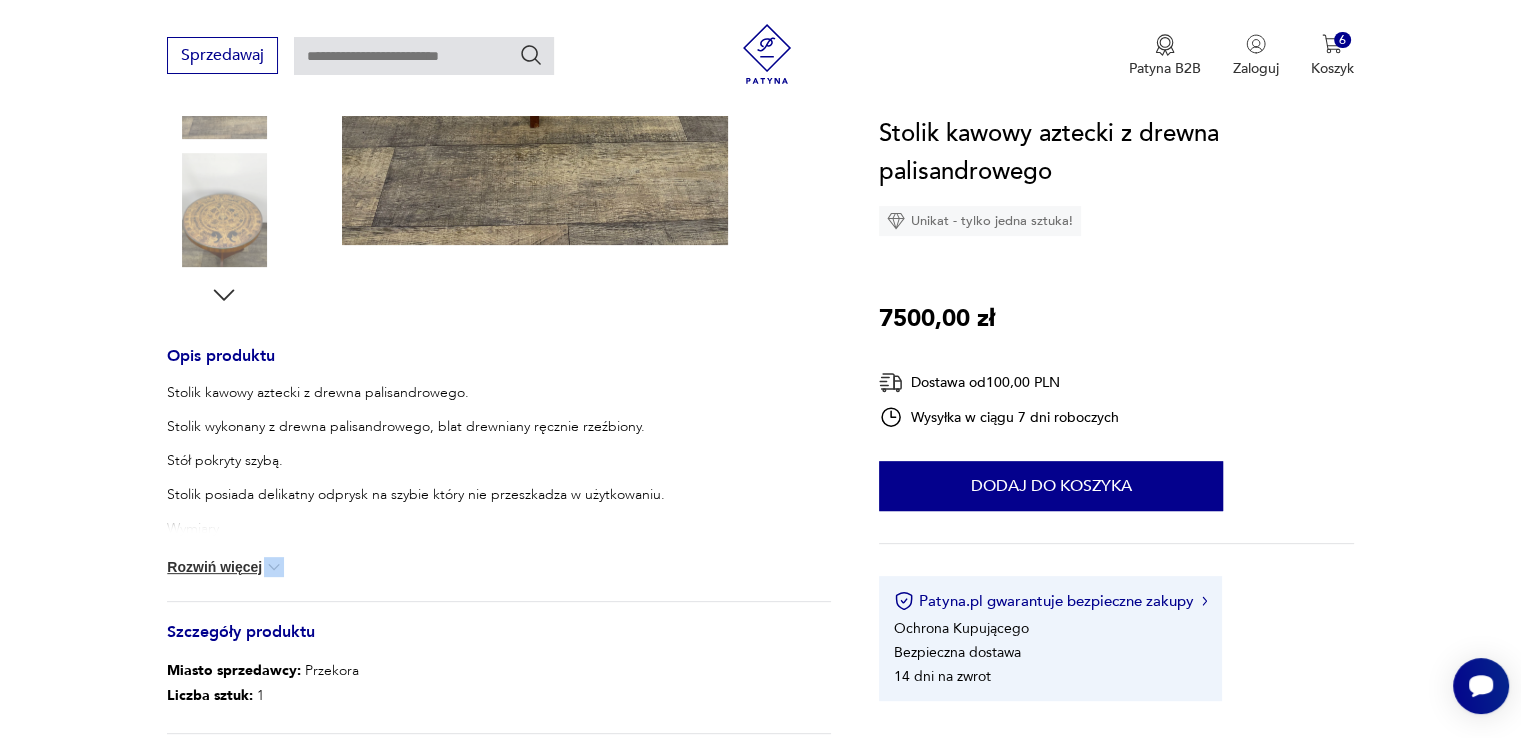 click at bounding box center (274, 567) 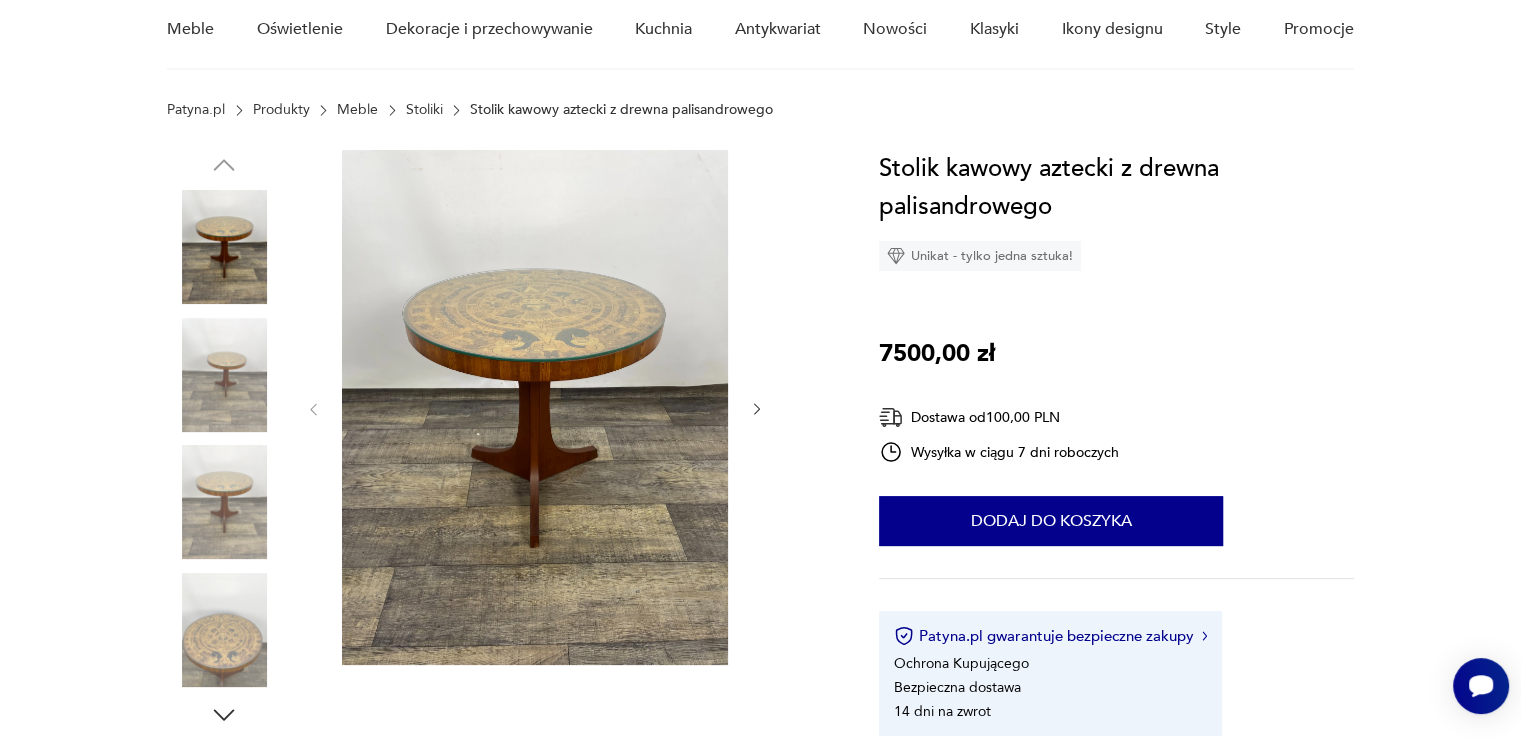 scroll, scrollTop: 0, scrollLeft: 0, axis: both 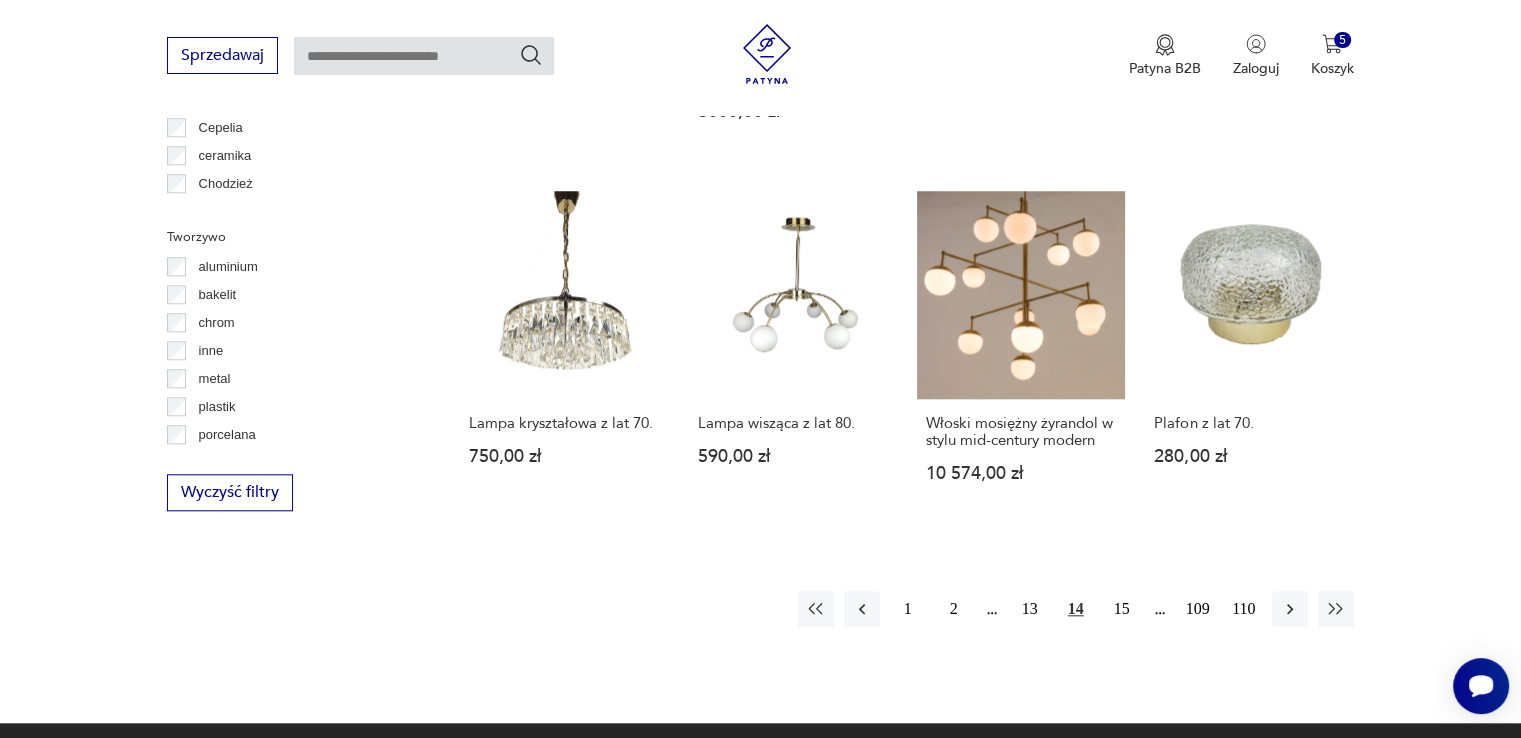click at bounding box center [424, 56] 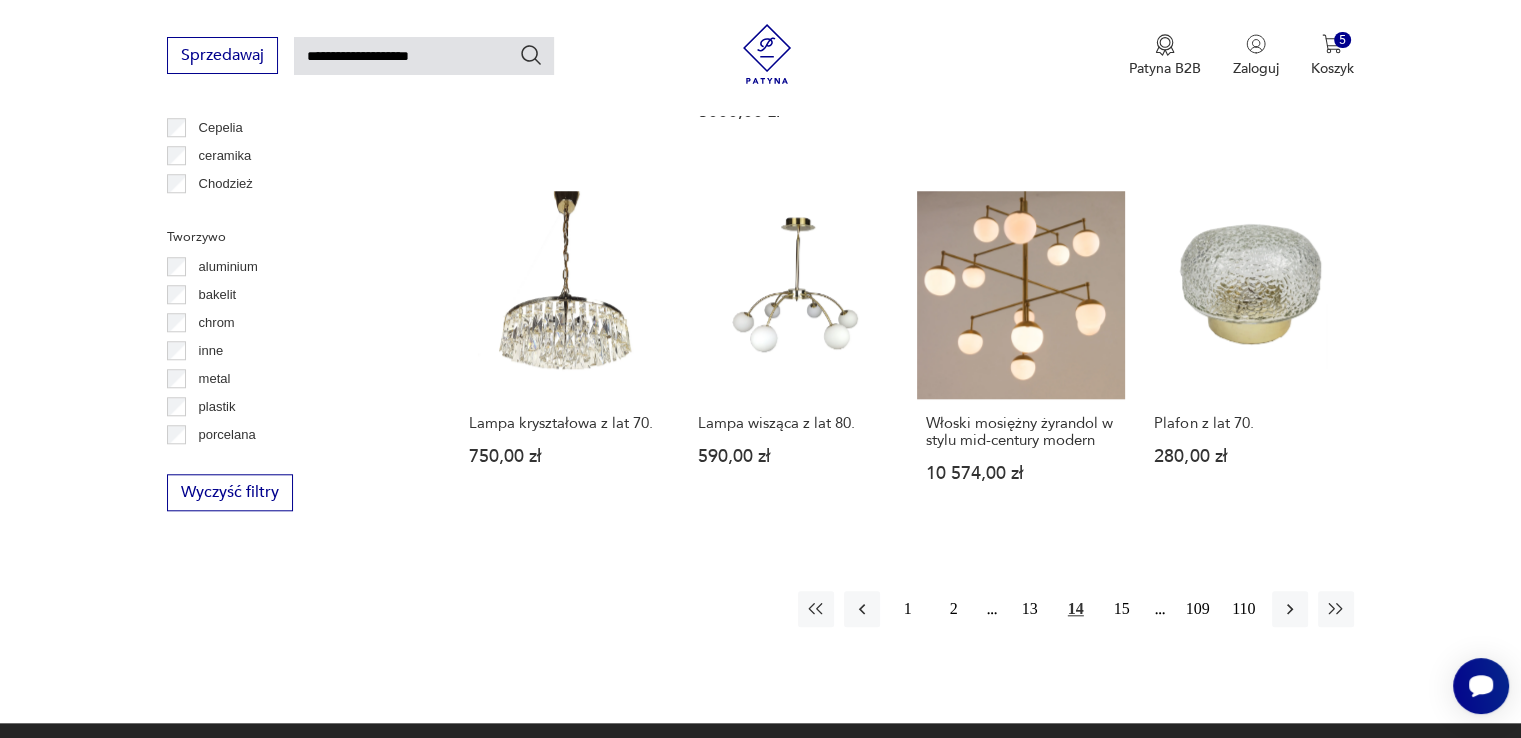 type on "[CREDIT CARD]" 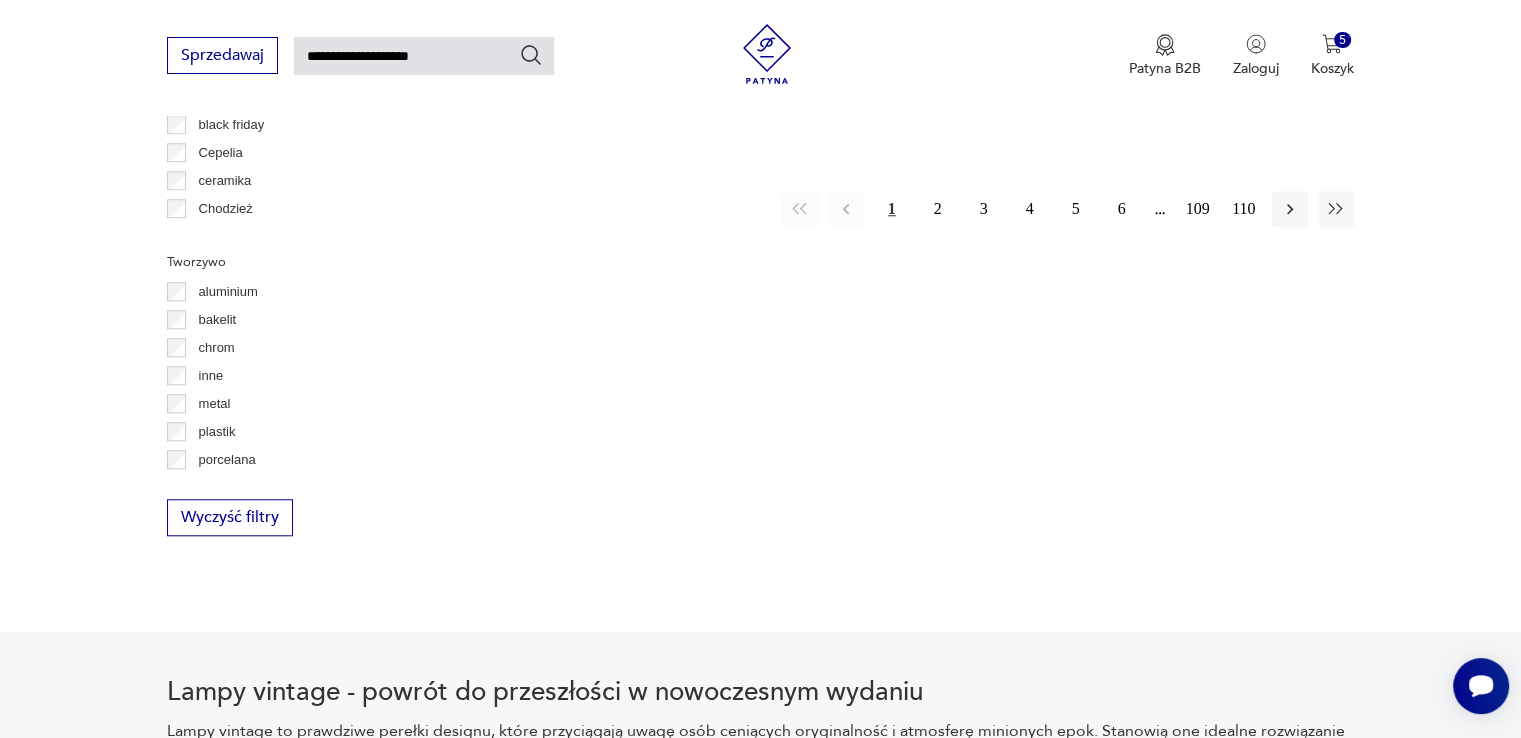 type on "[CREDIT CARD]" 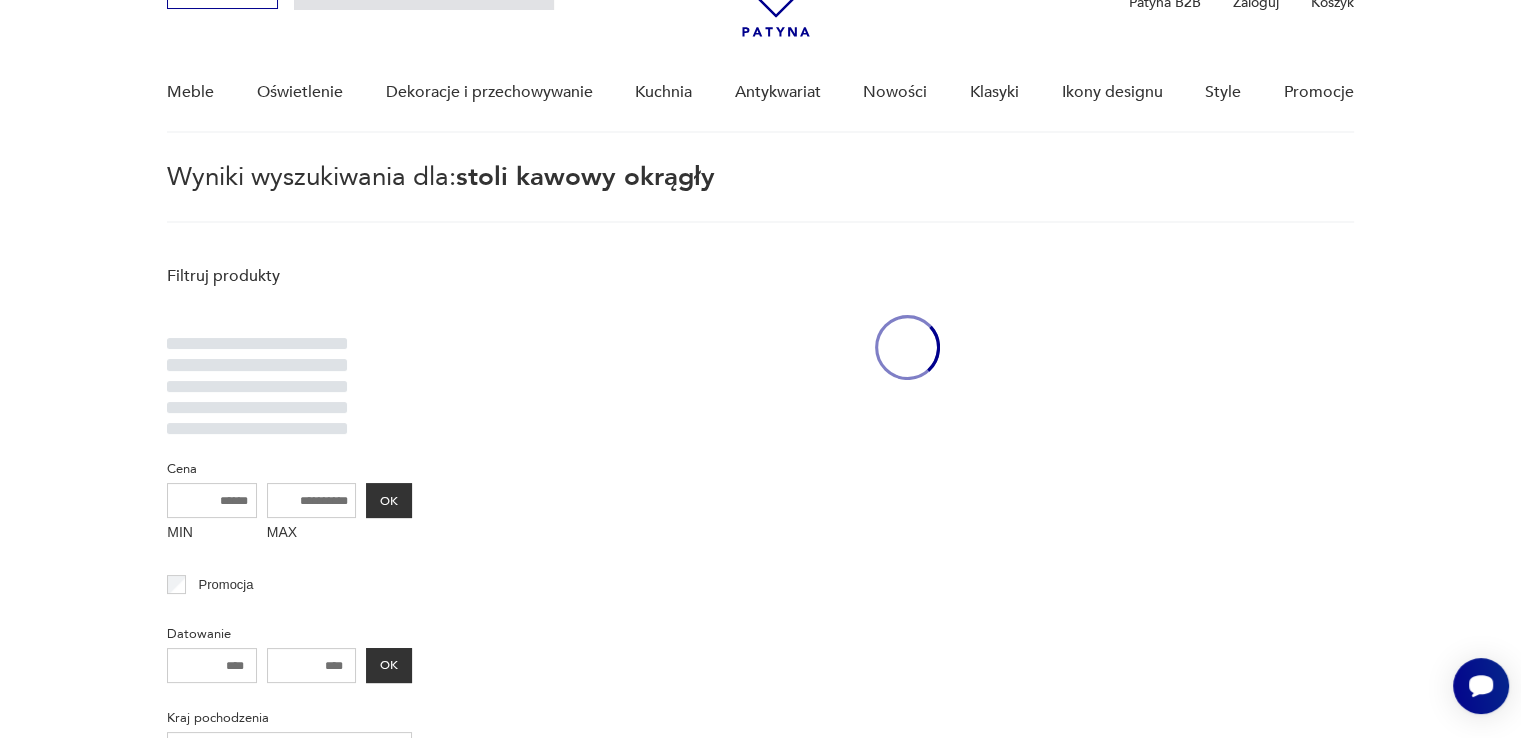scroll, scrollTop: 71, scrollLeft: 0, axis: vertical 